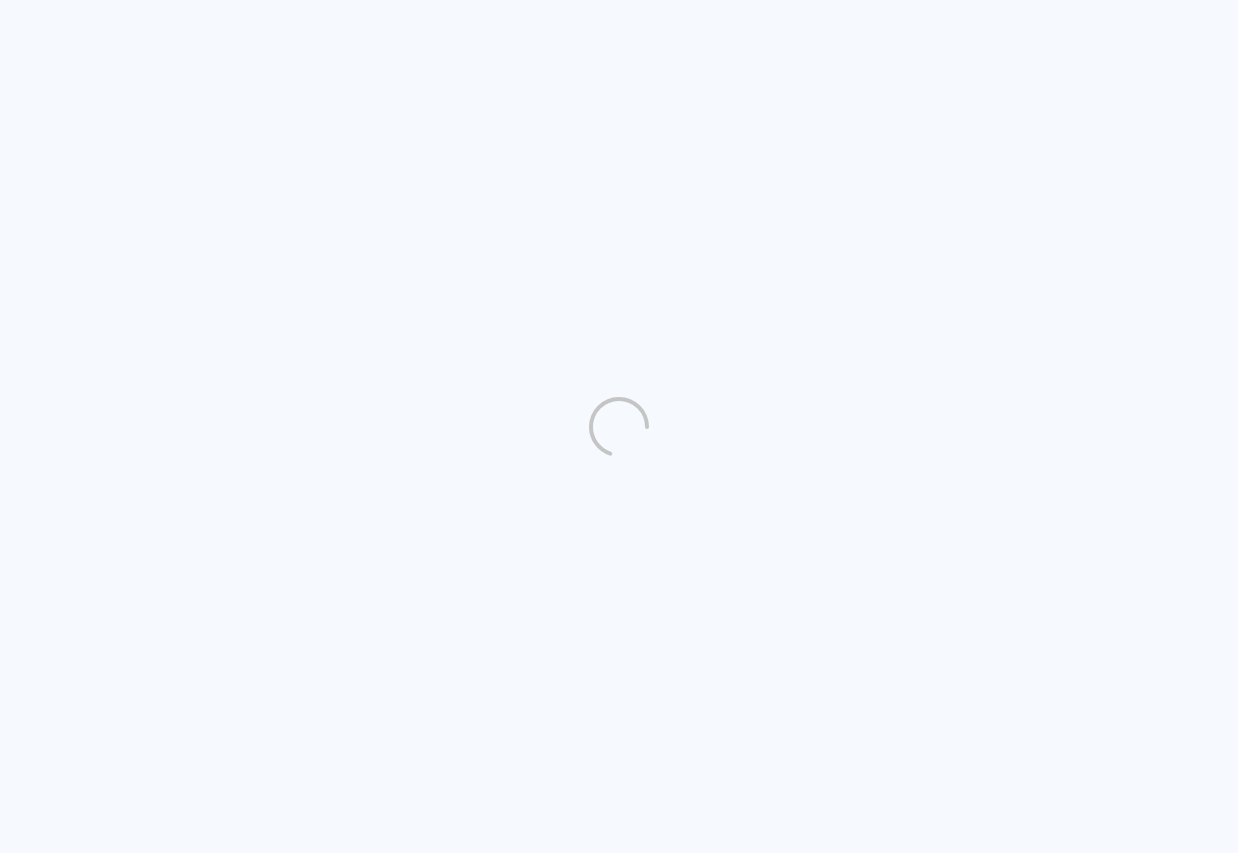 scroll, scrollTop: 0, scrollLeft: 0, axis: both 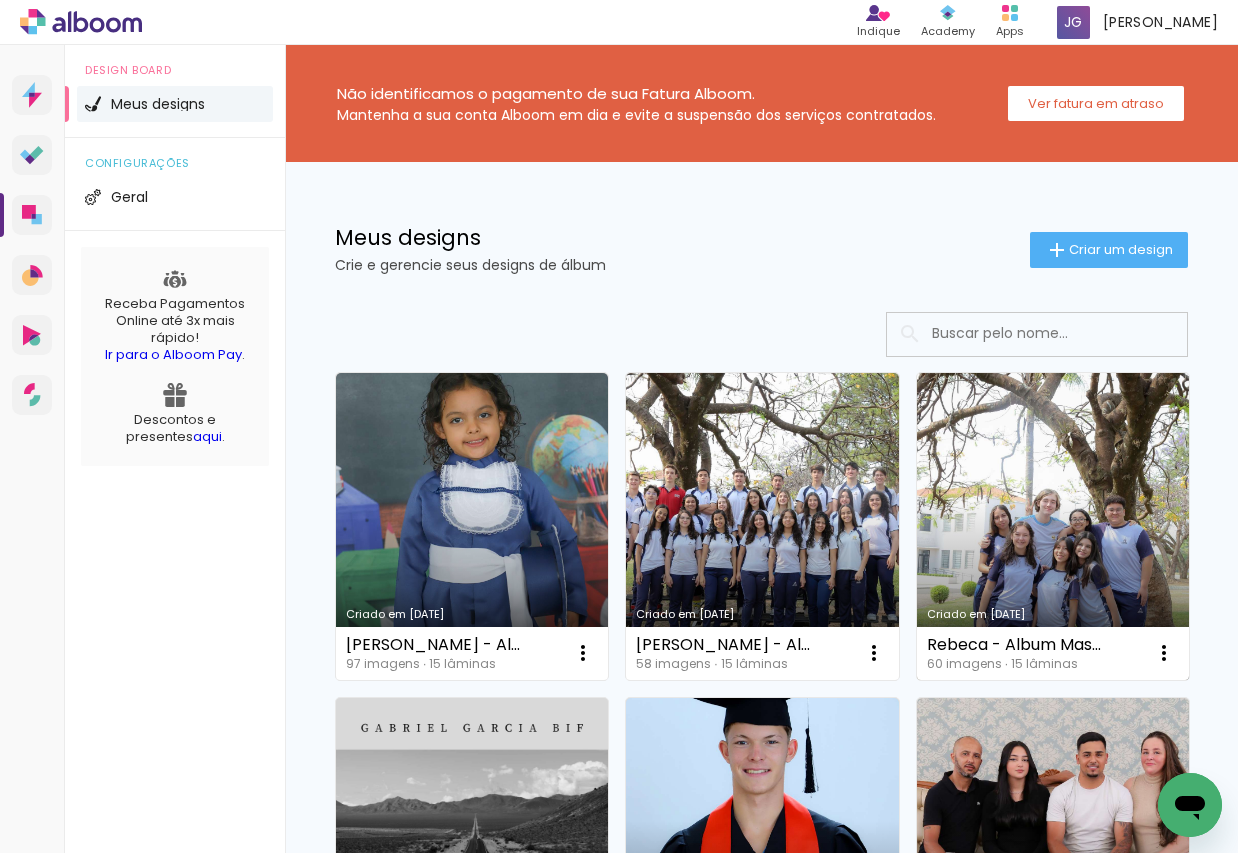 click on "Criado em [DATE]" at bounding box center [1053, 526] 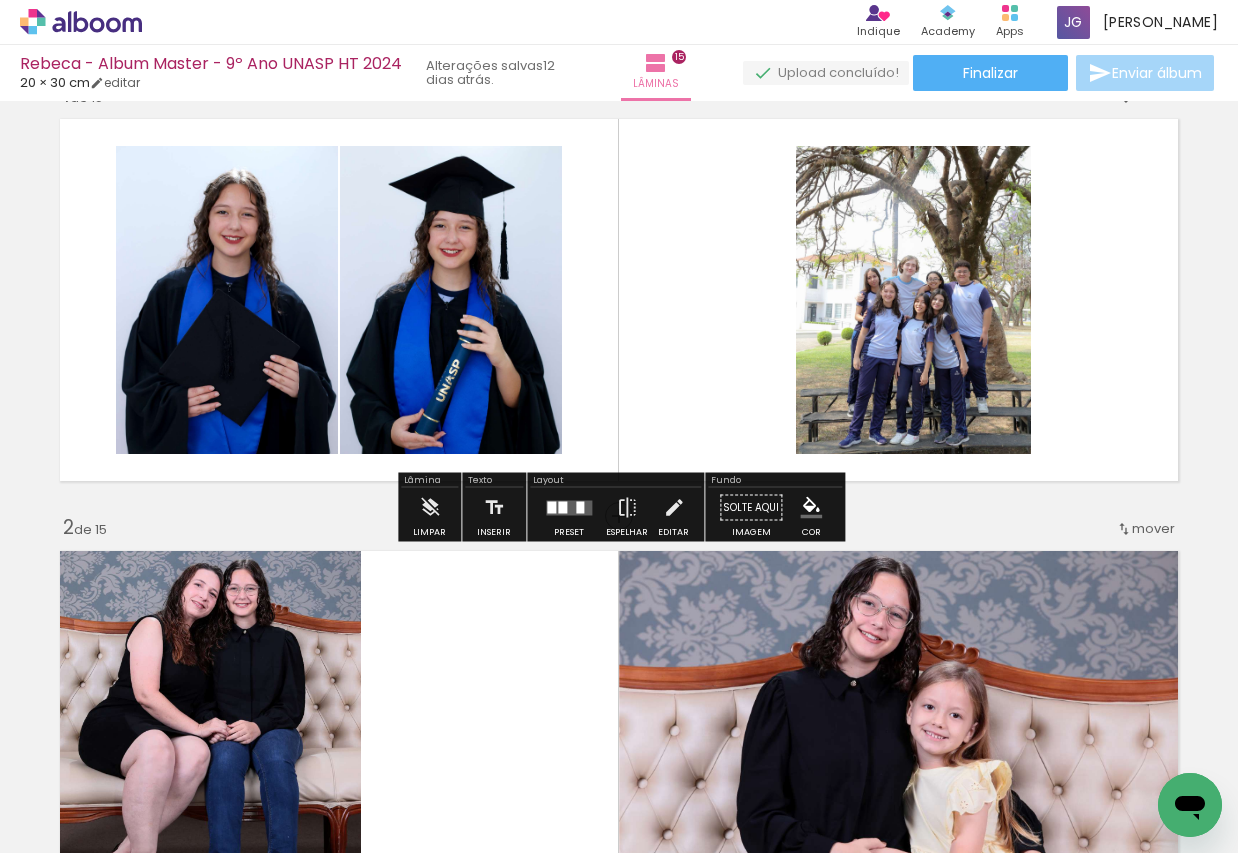 scroll, scrollTop: 0, scrollLeft: 0, axis: both 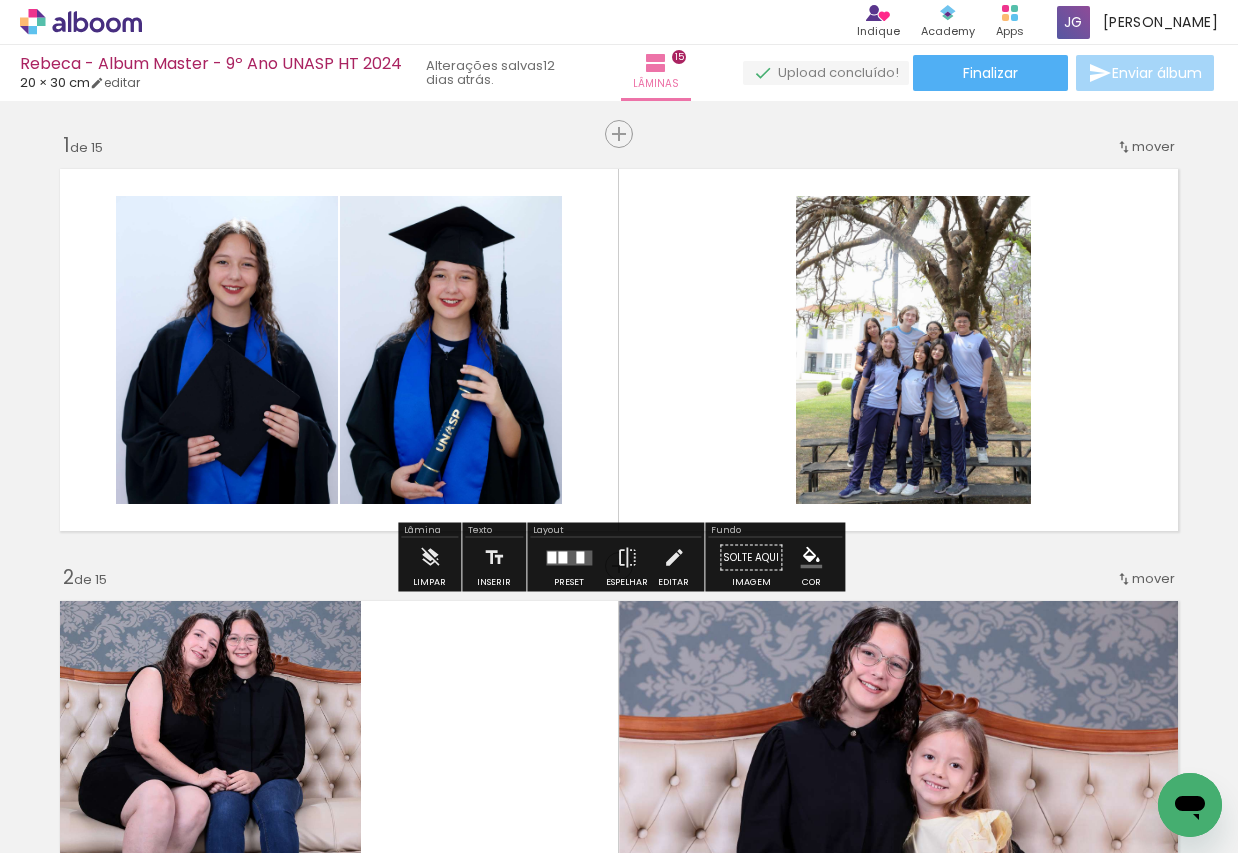 click 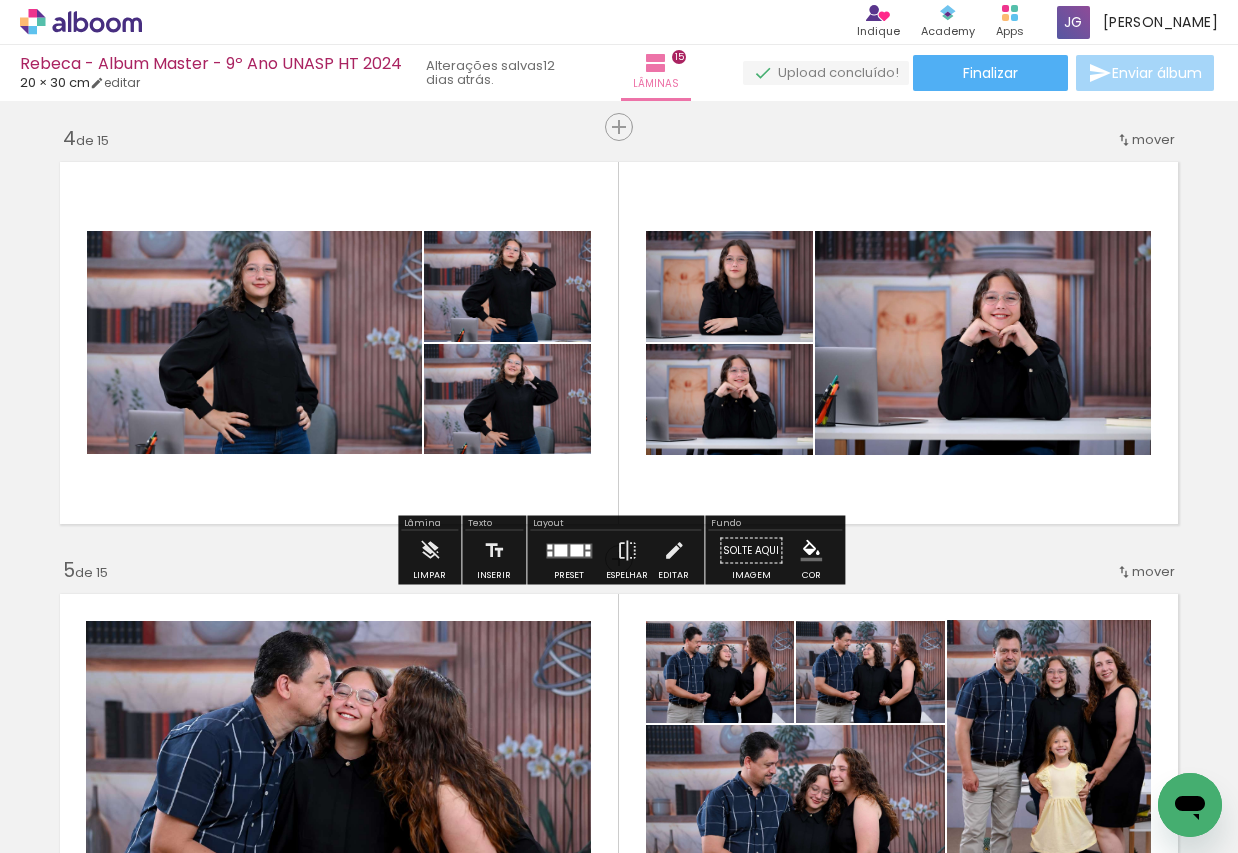 scroll, scrollTop: 1330, scrollLeft: 0, axis: vertical 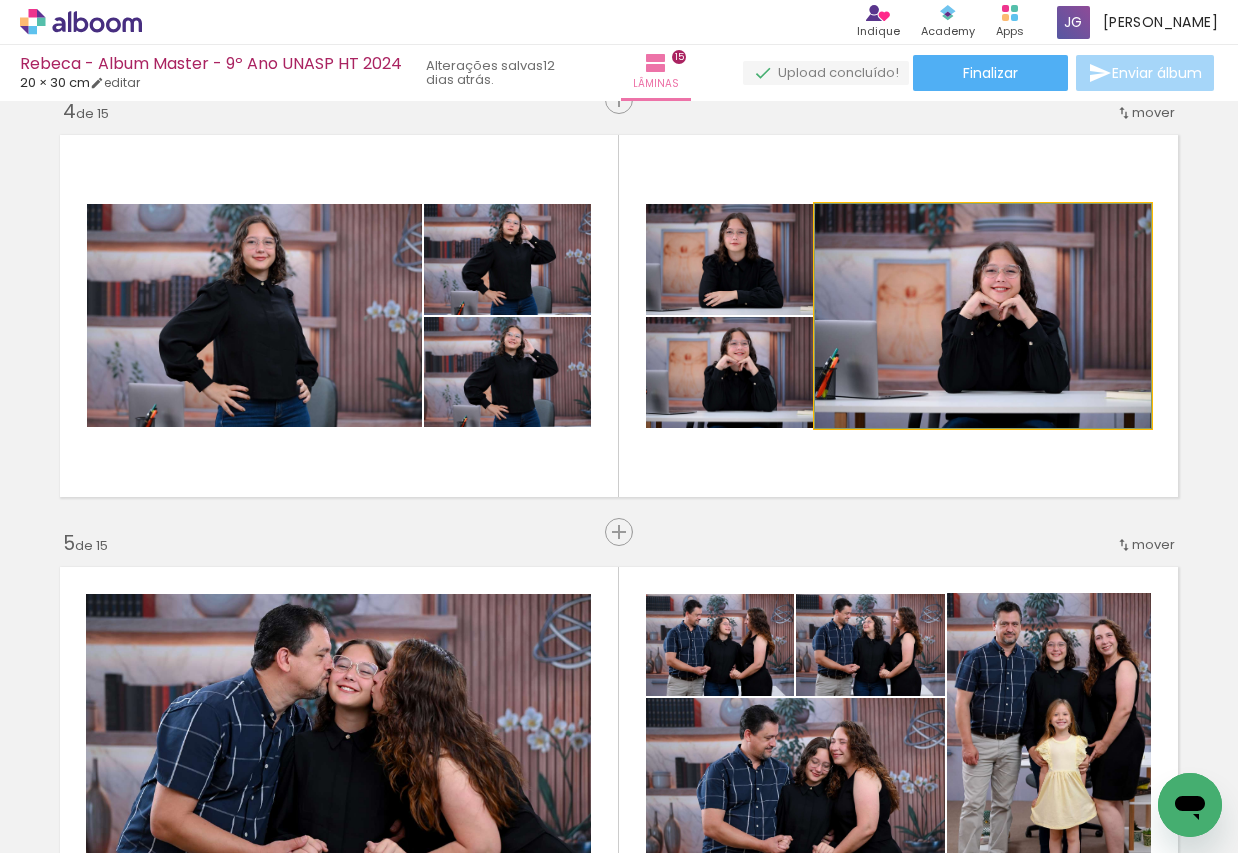 click 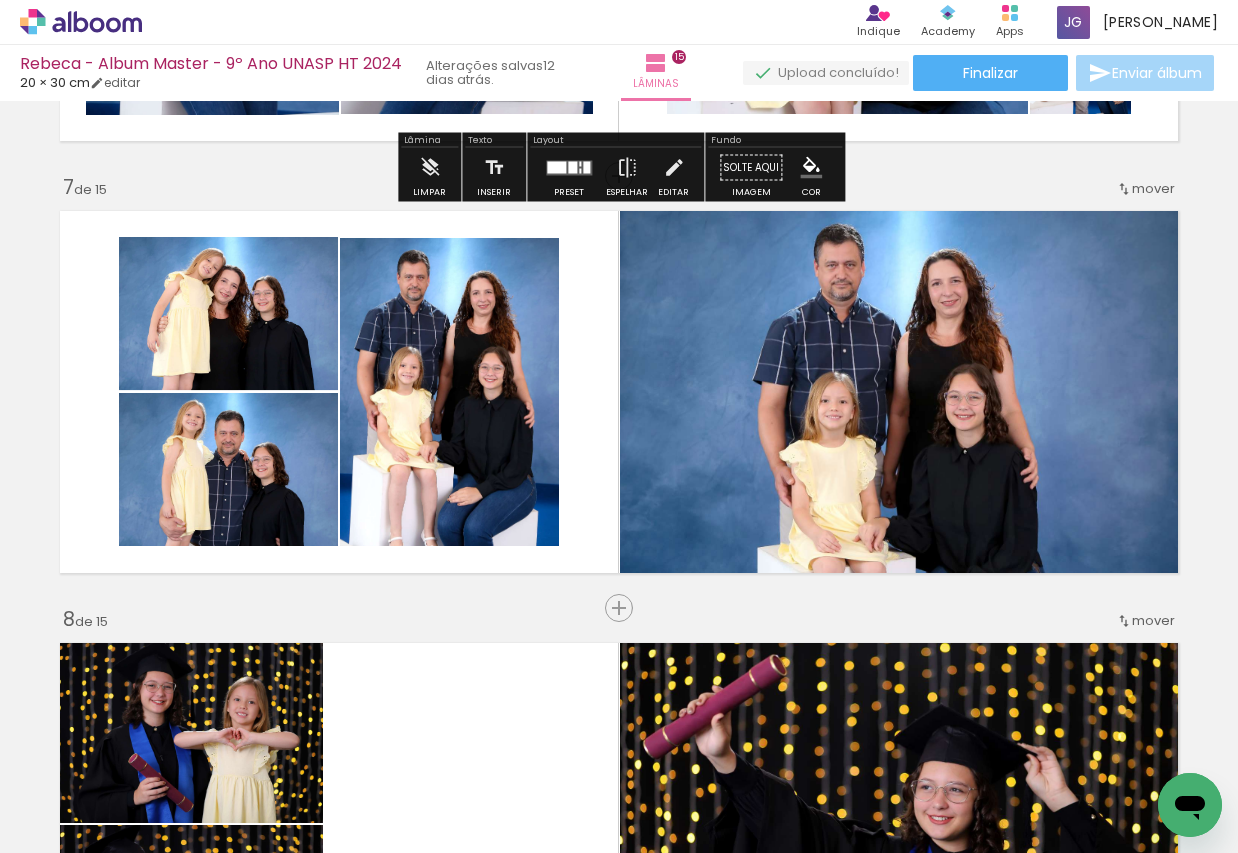 scroll, scrollTop: 2597, scrollLeft: 0, axis: vertical 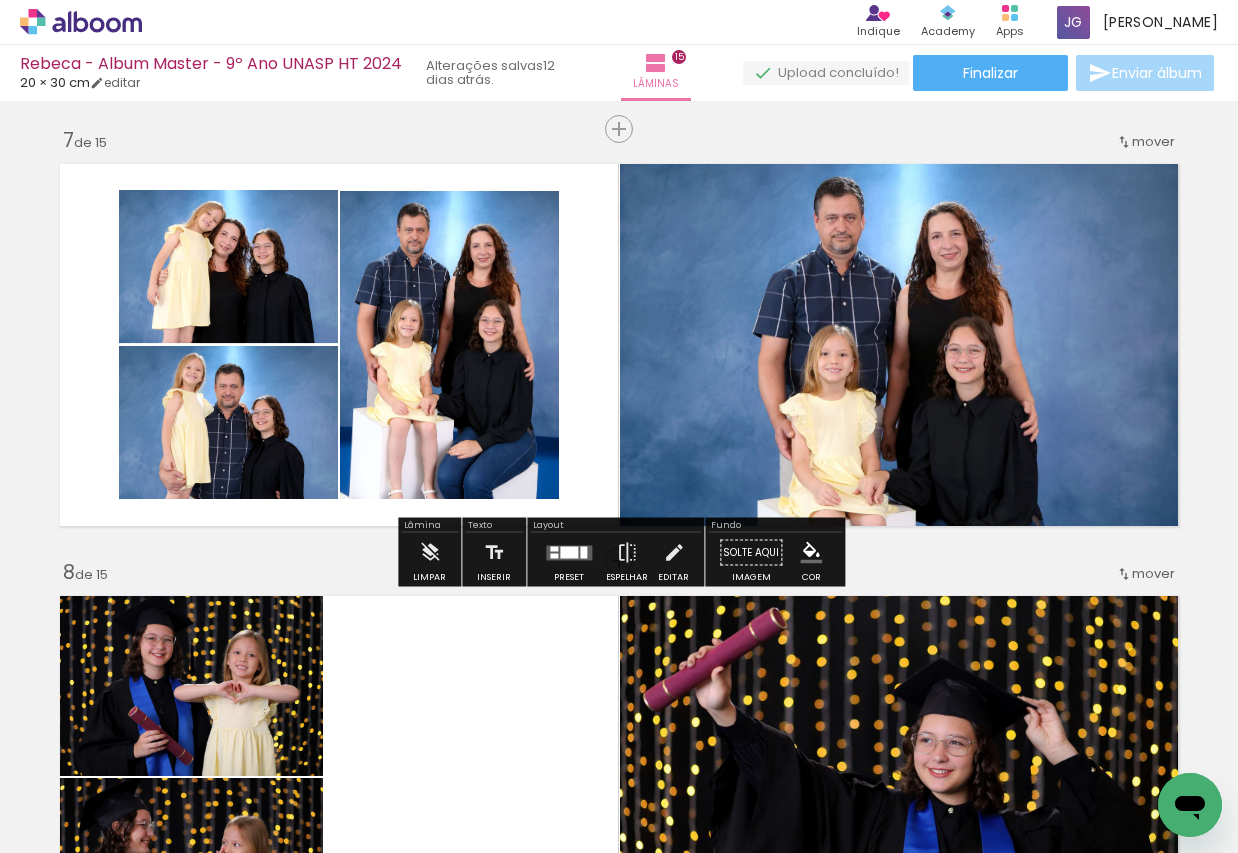 click 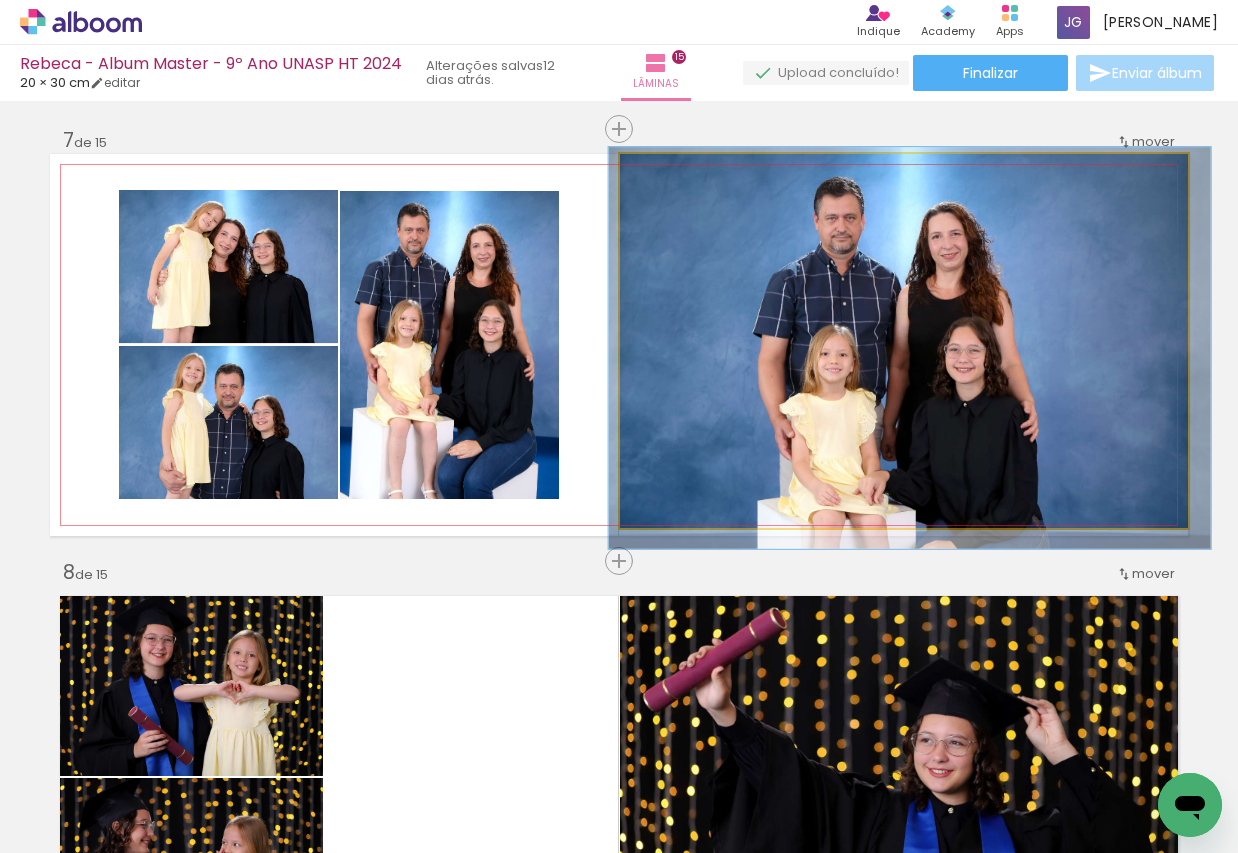 click 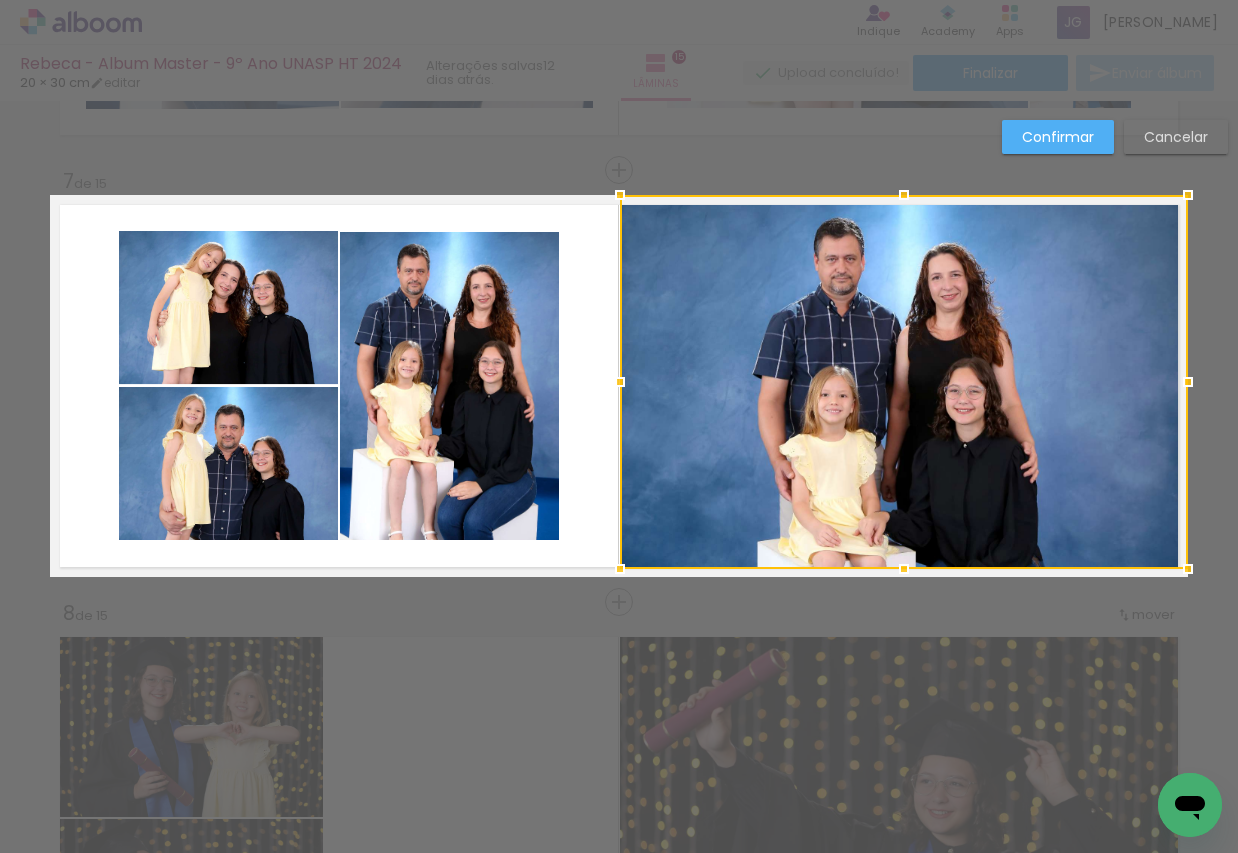 scroll, scrollTop: 2528, scrollLeft: 0, axis: vertical 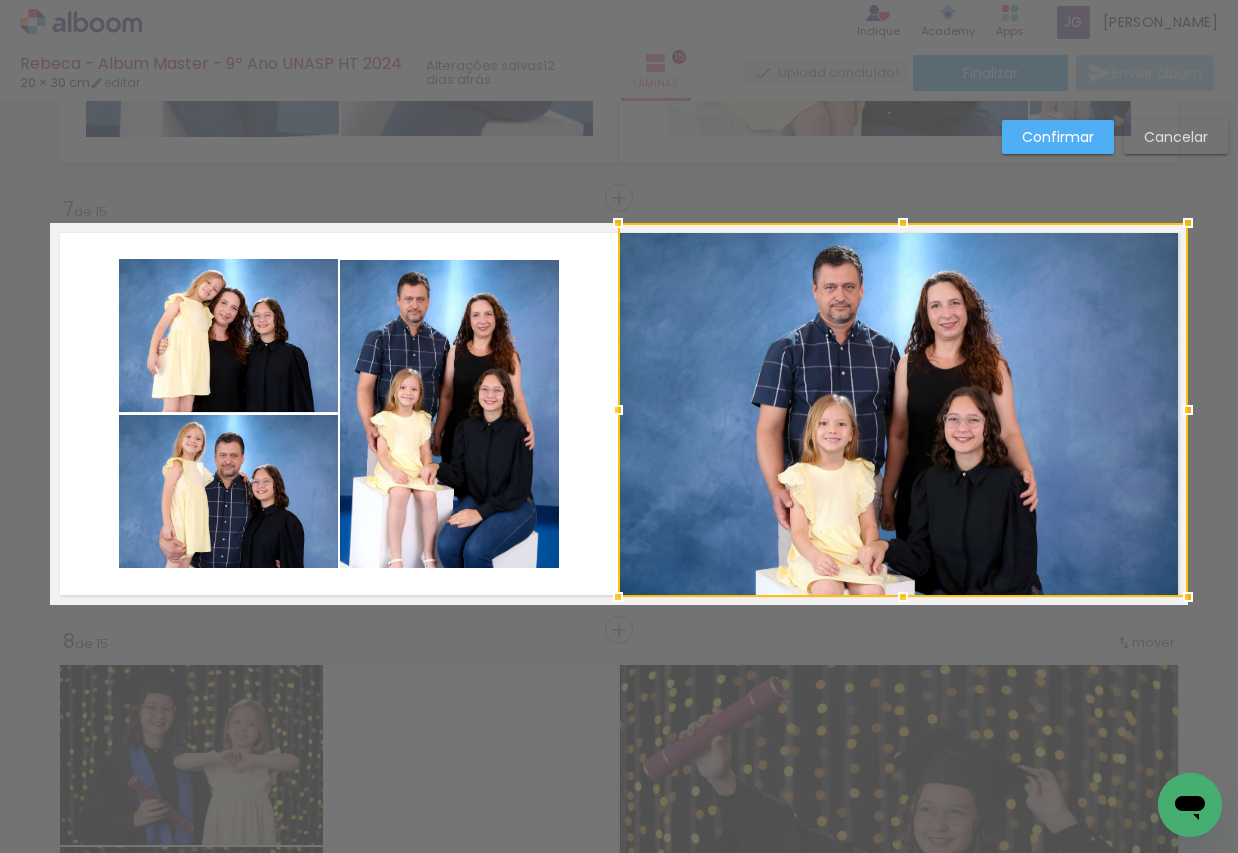 click at bounding box center [618, 410] 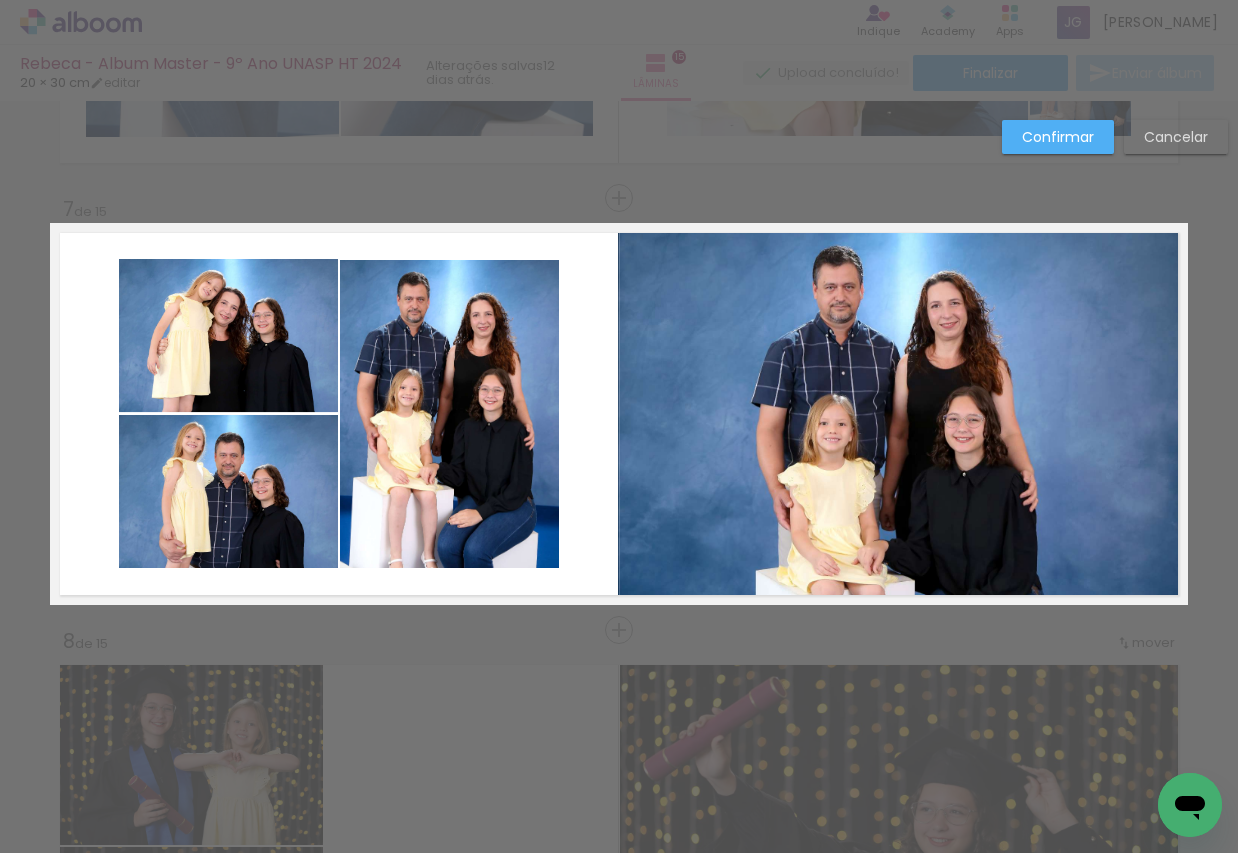click at bounding box center (619, 414) 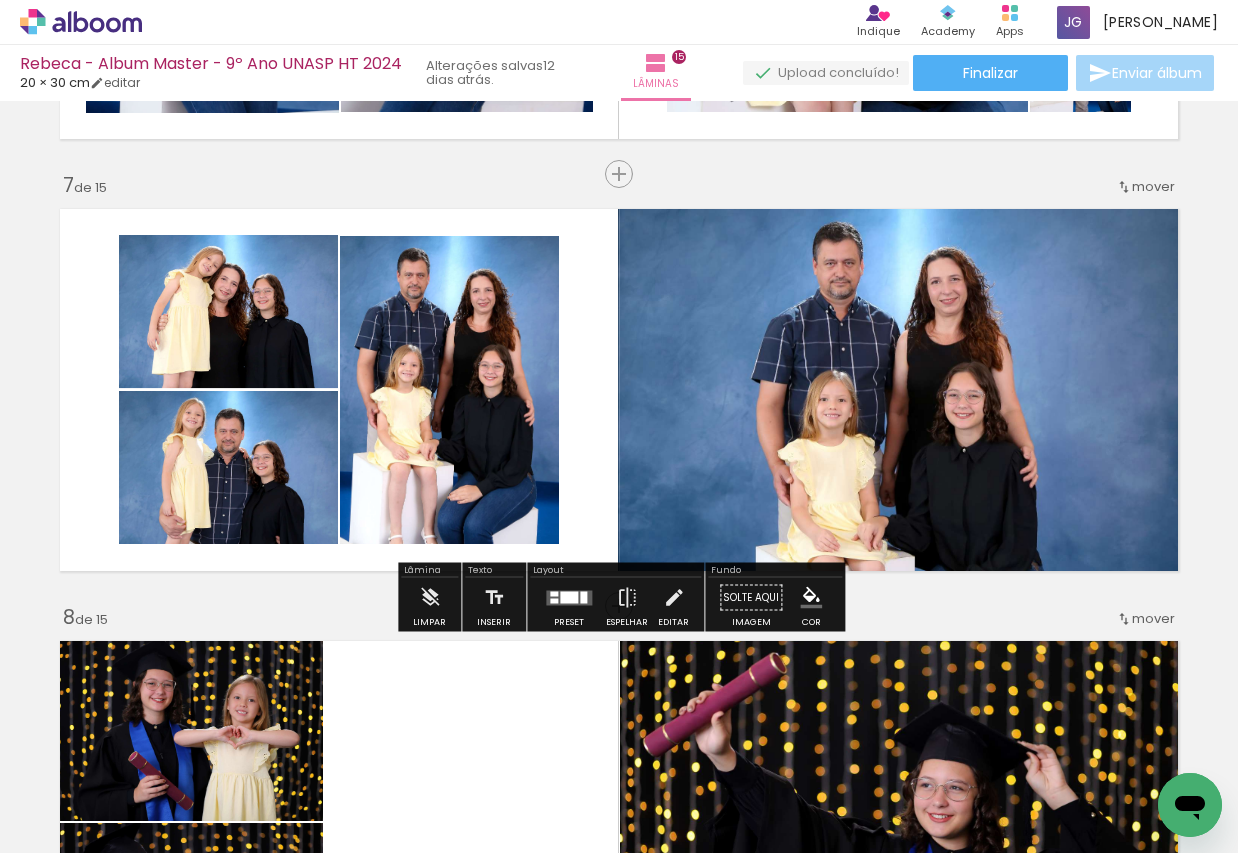 click 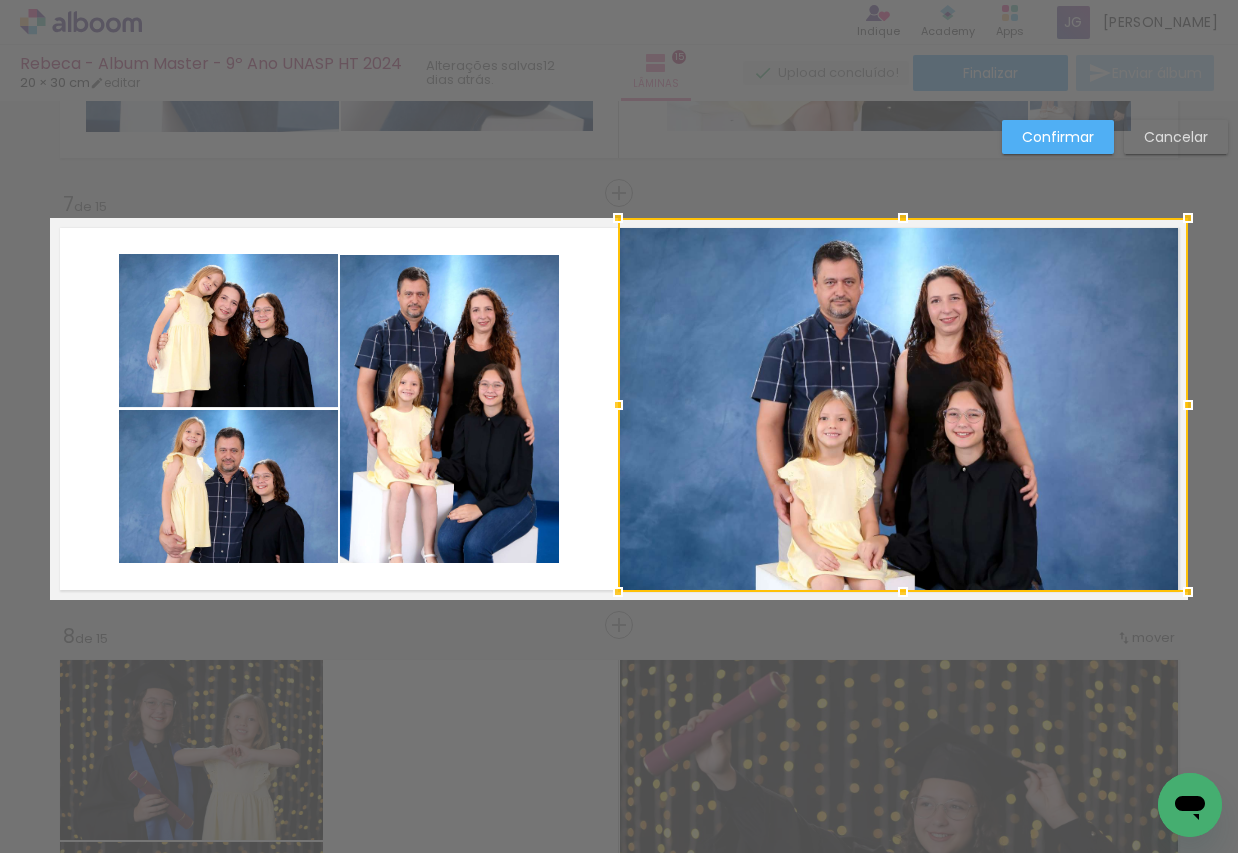 scroll, scrollTop: 2528, scrollLeft: 0, axis: vertical 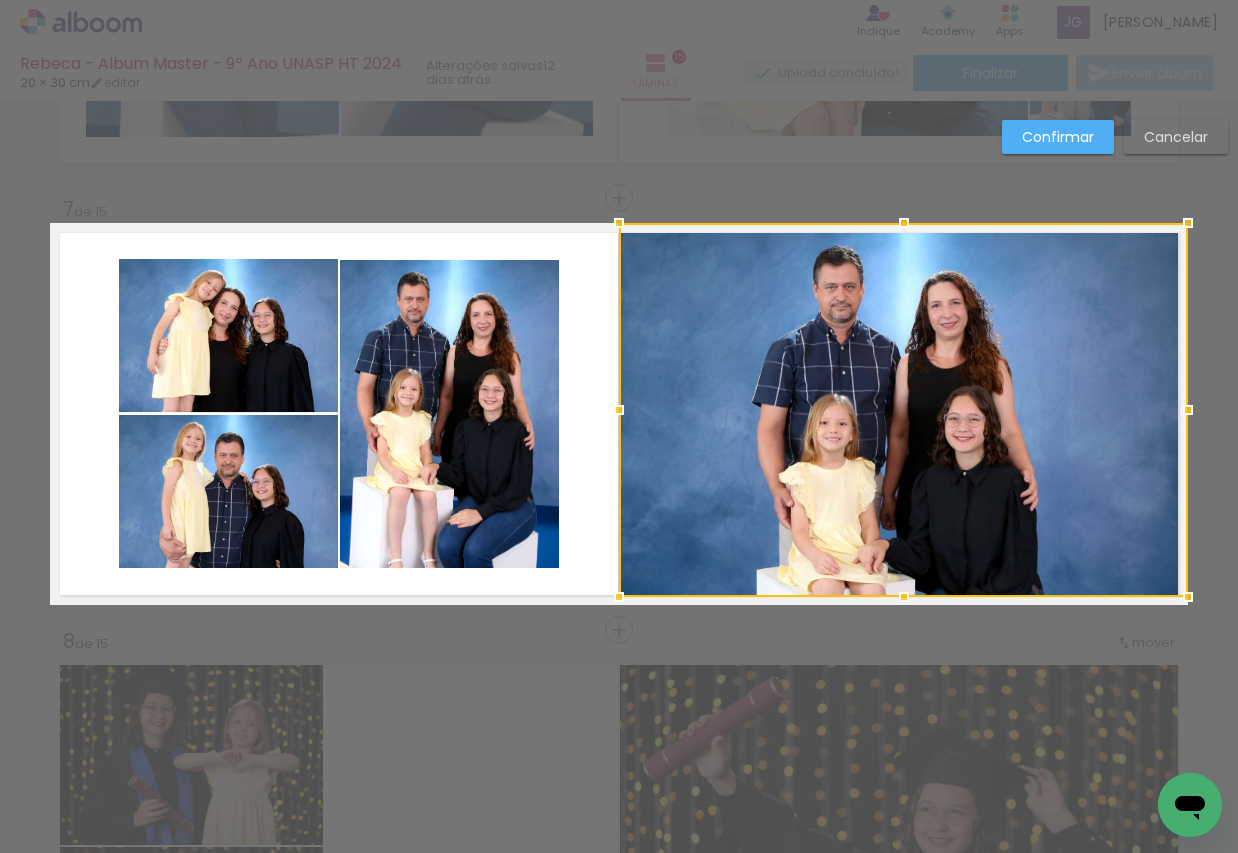 click at bounding box center (619, 410) 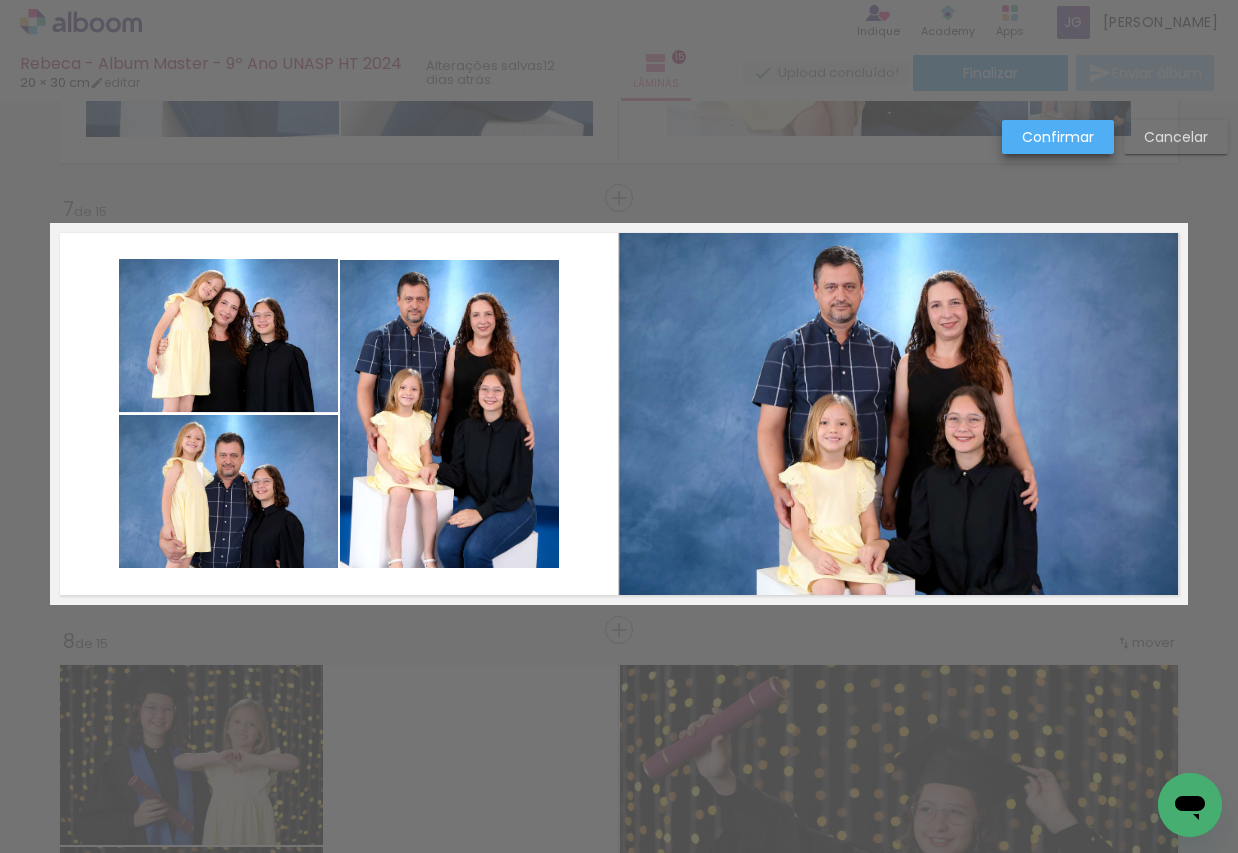click on "Confirmar" at bounding box center [0, 0] 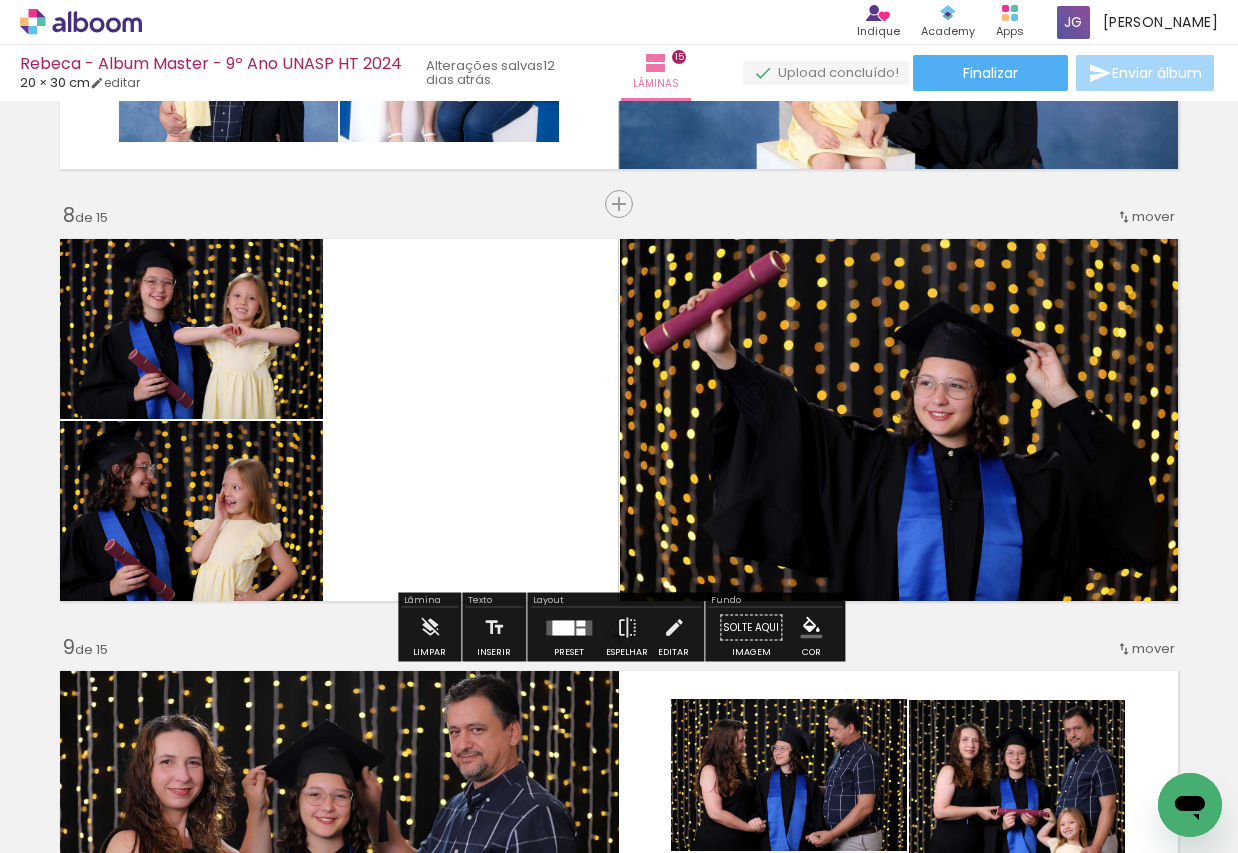 scroll, scrollTop: 2944, scrollLeft: 0, axis: vertical 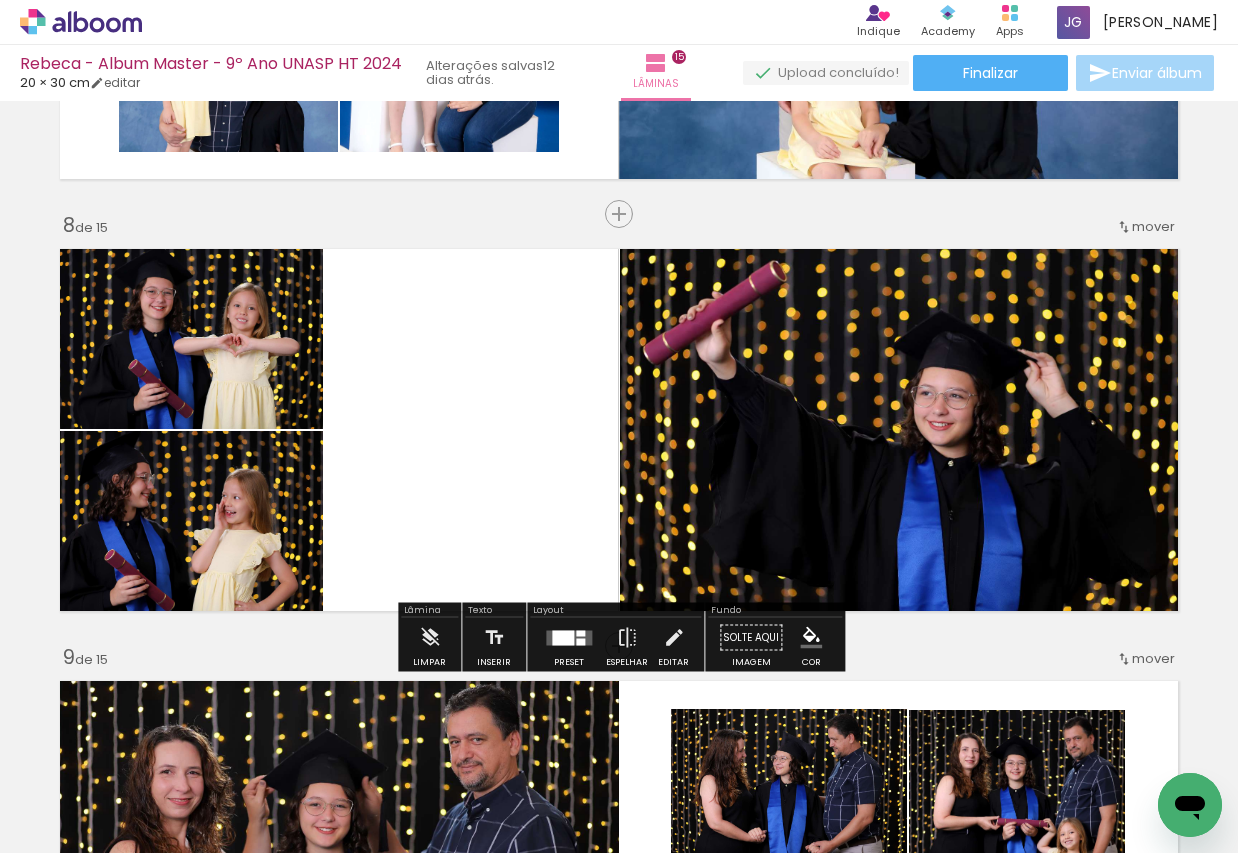 click 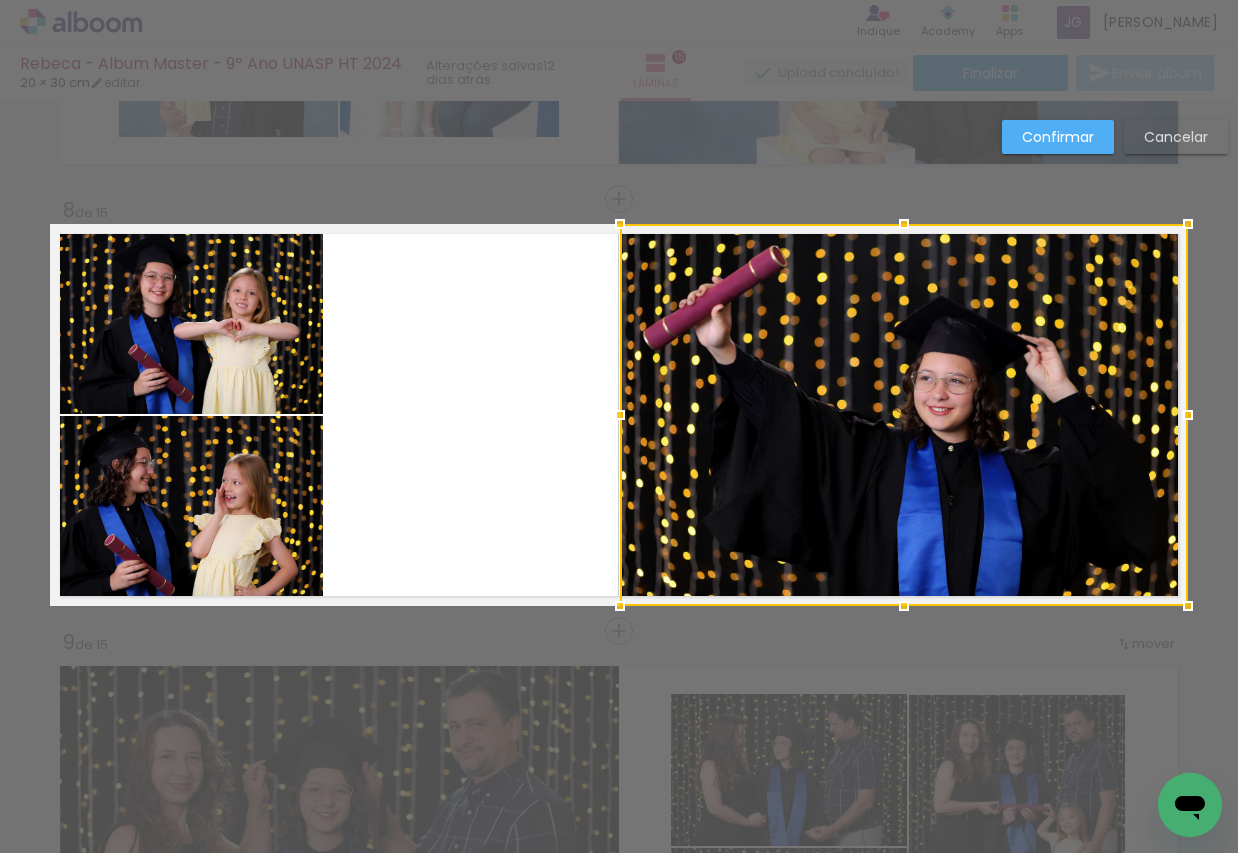 scroll, scrollTop: 2960, scrollLeft: 0, axis: vertical 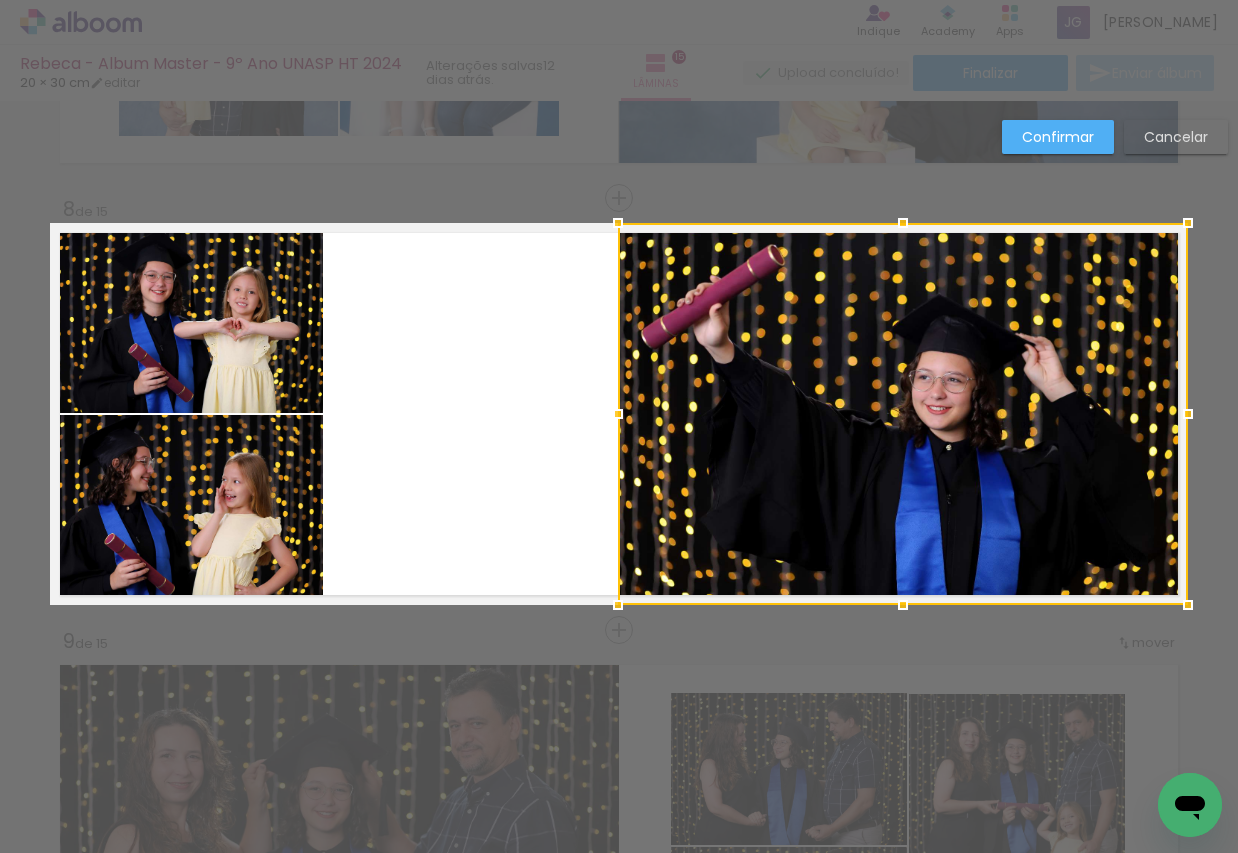 click at bounding box center (618, 414) 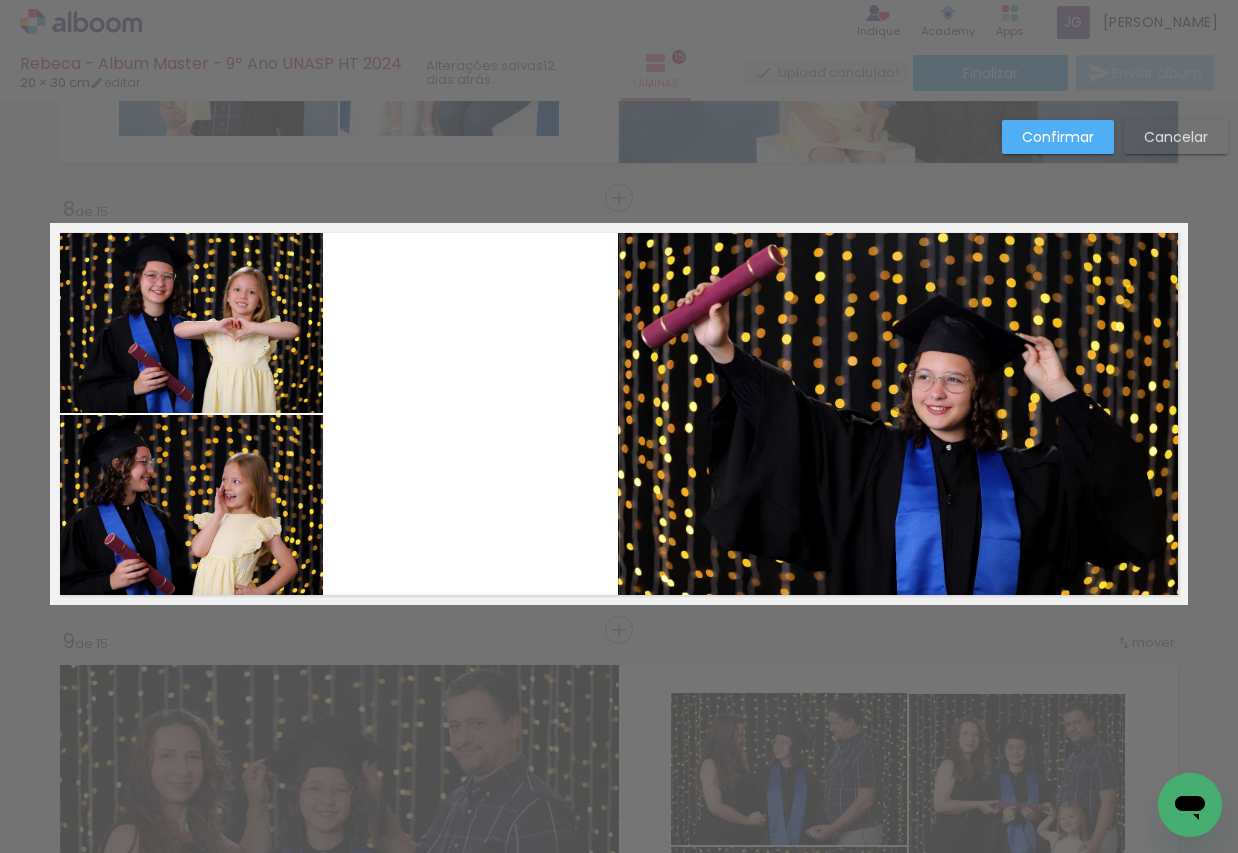 scroll, scrollTop: 3043, scrollLeft: 0, axis: vertical 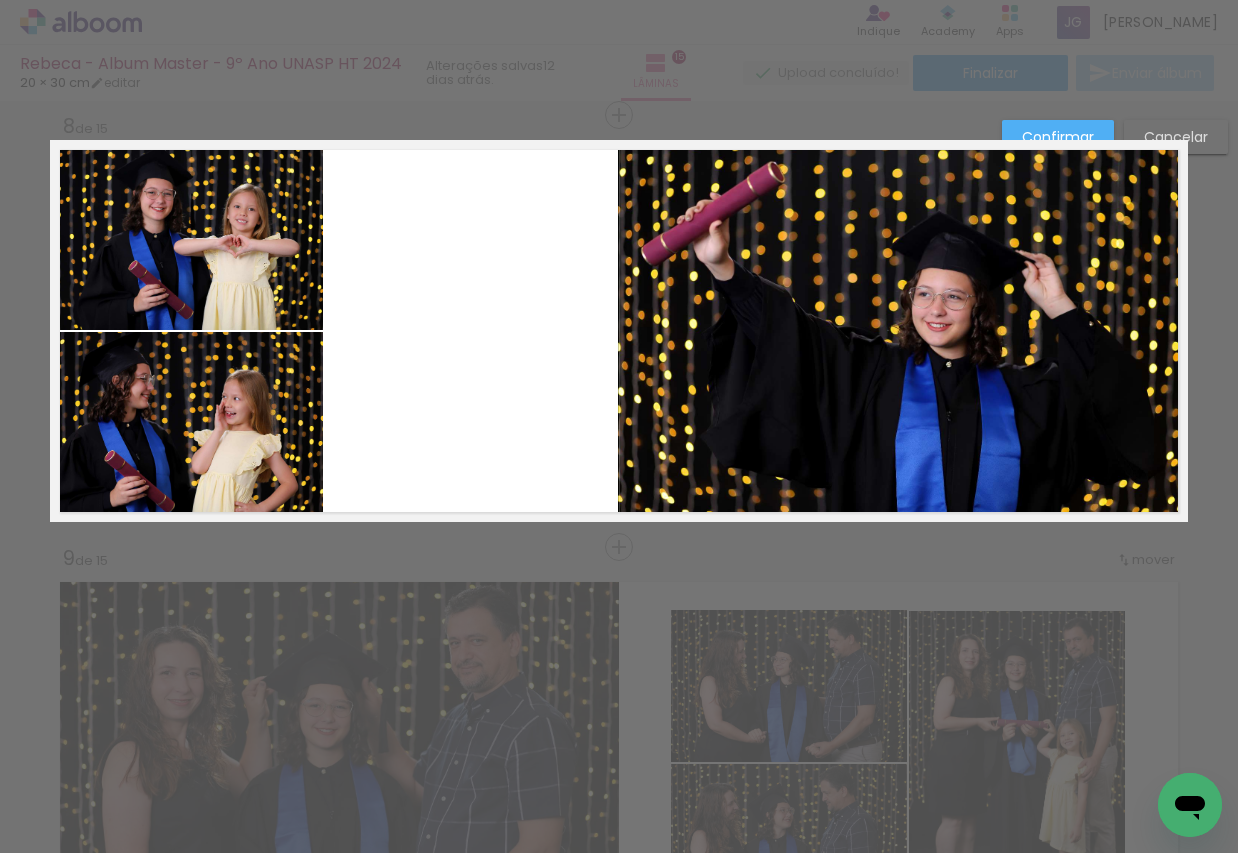 click on "Confirmar" at bounding box center (0, 0) 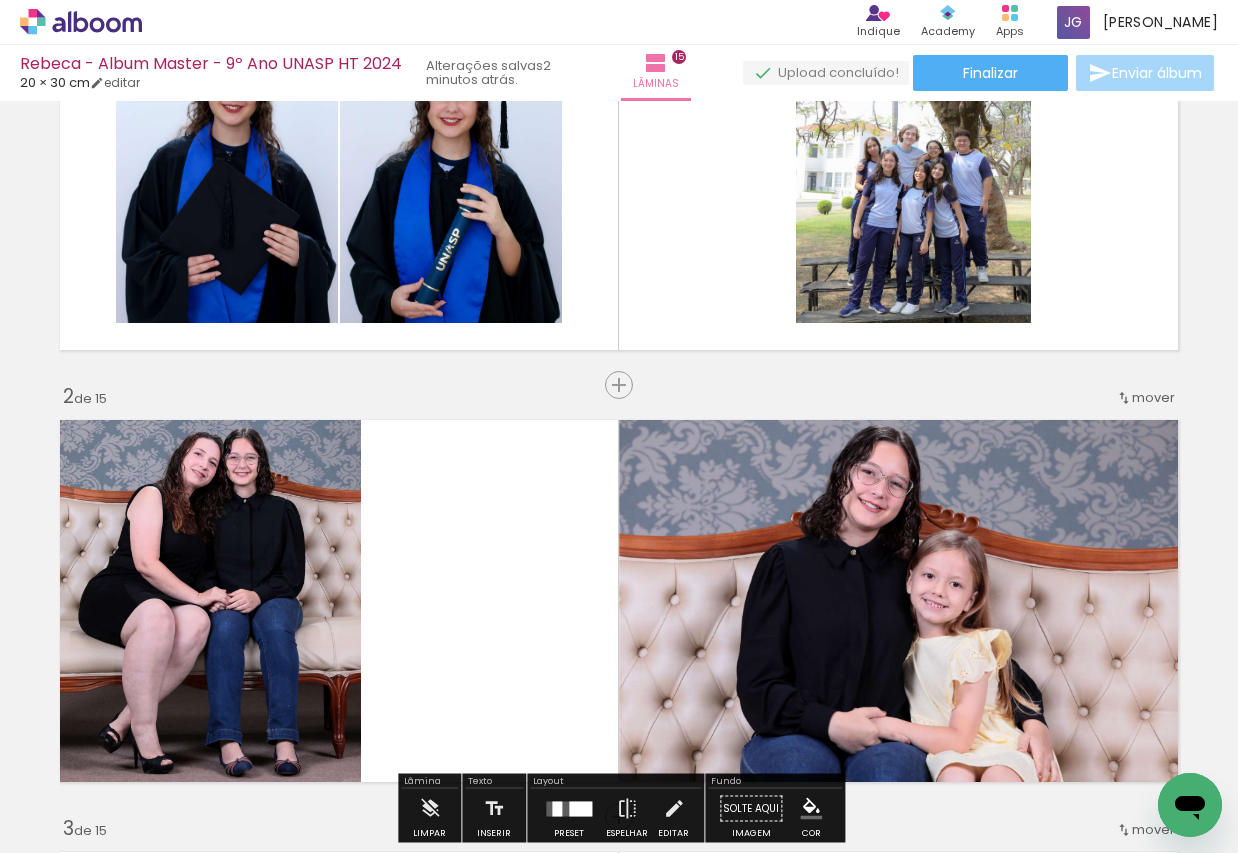 scroll, scrollTop: 0, scrollLeft: 0, axis: both 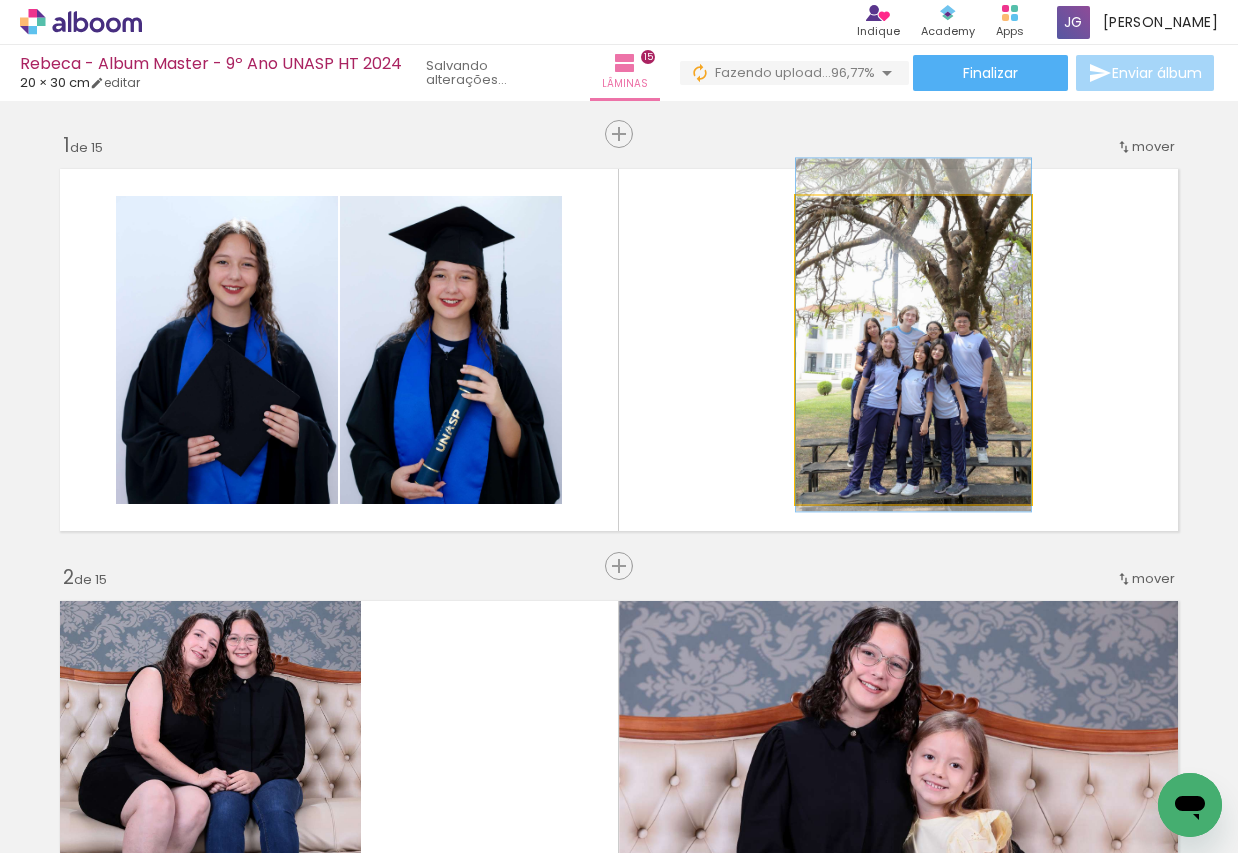 click 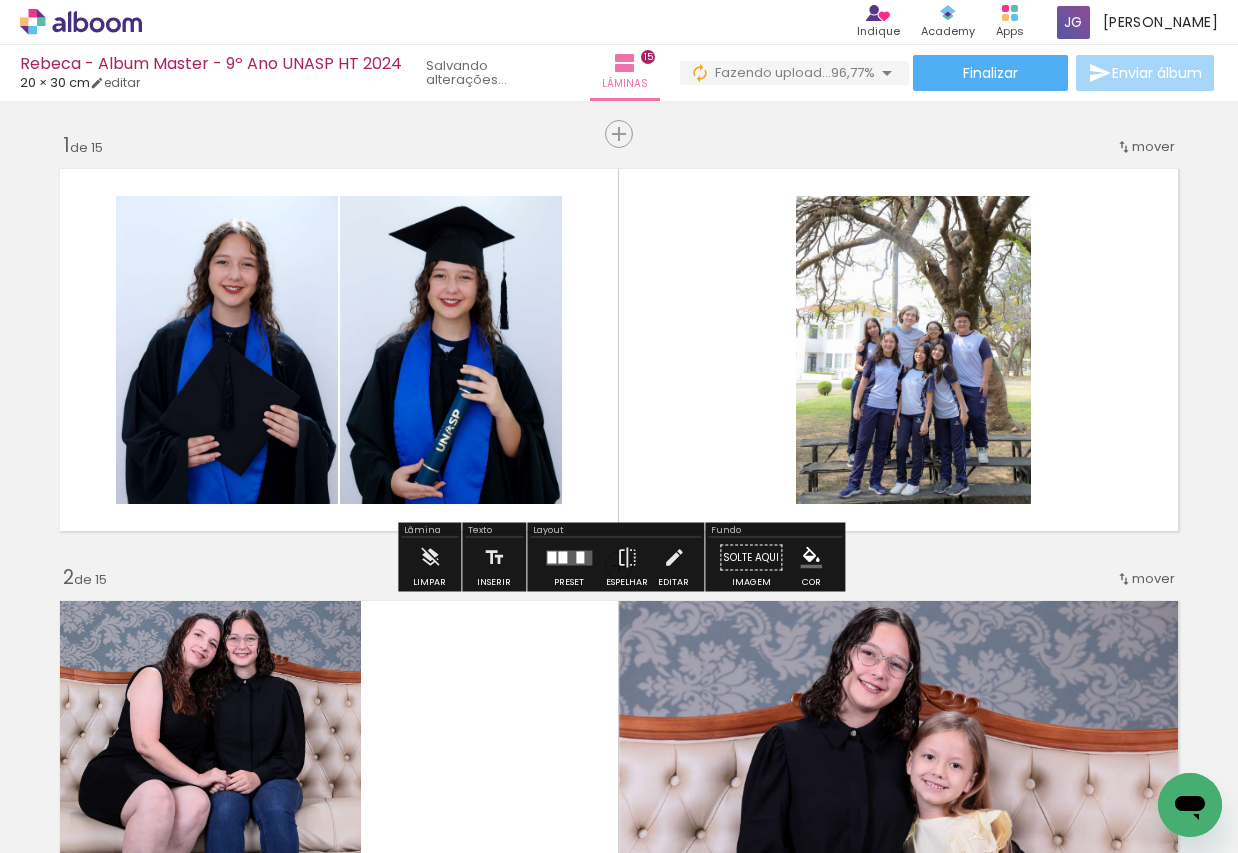 click 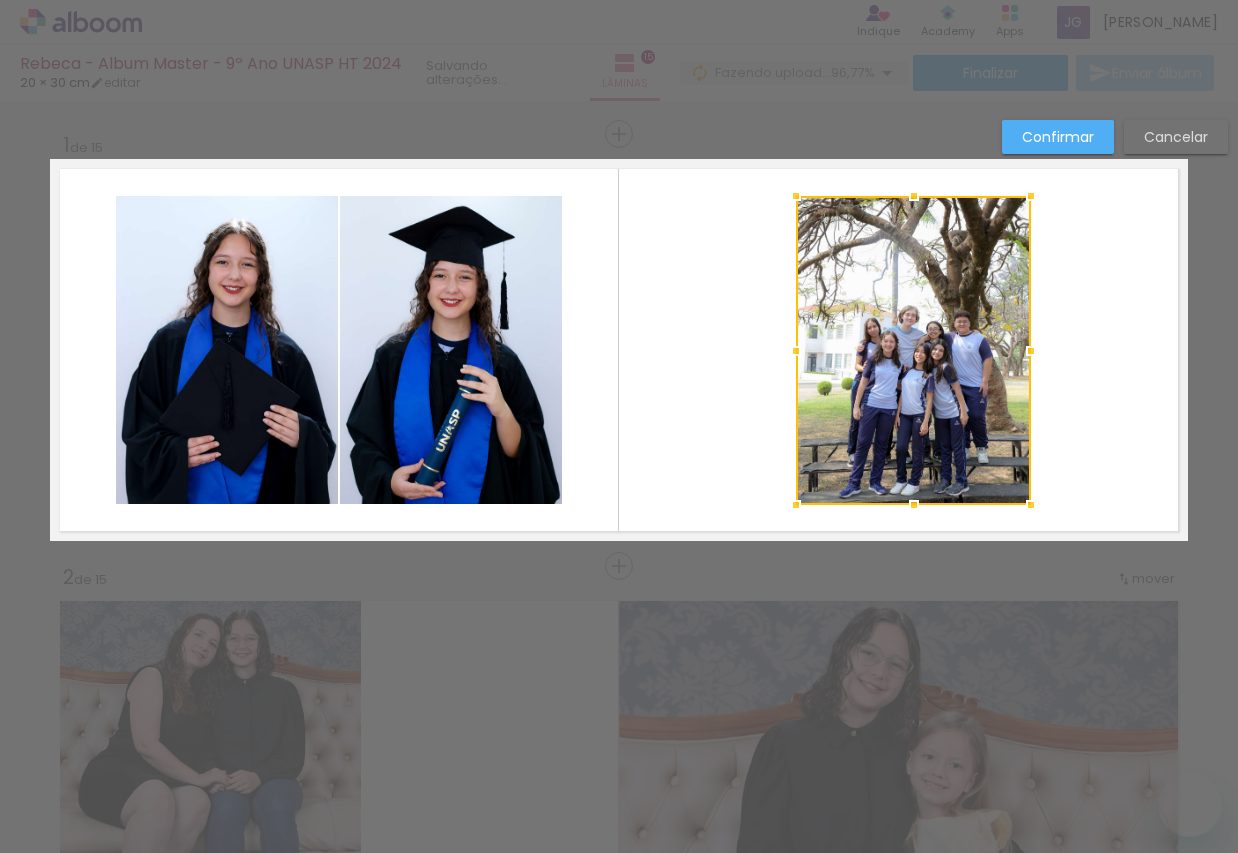 click at bounding box center [619, 350] 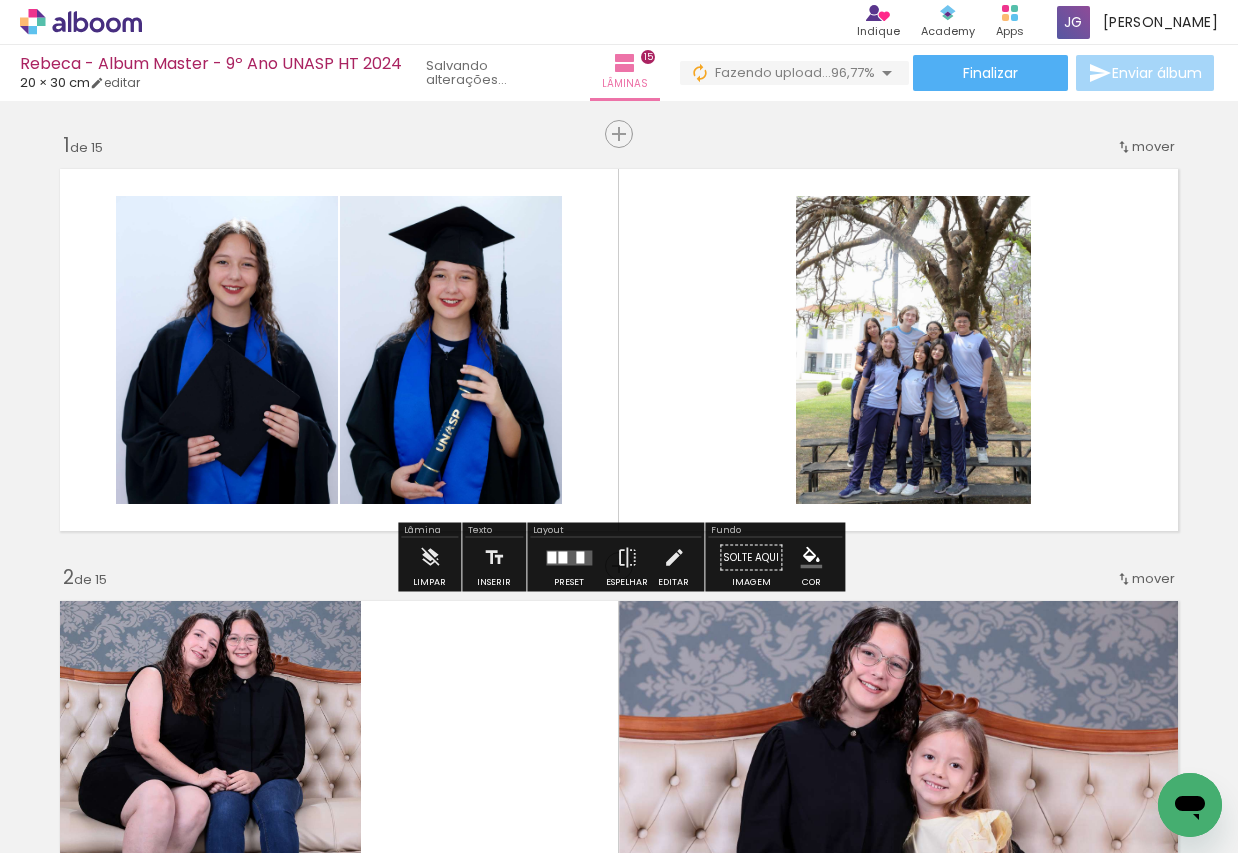 scroll, scrollTop: 0, scrollLeft: 0, axis: both 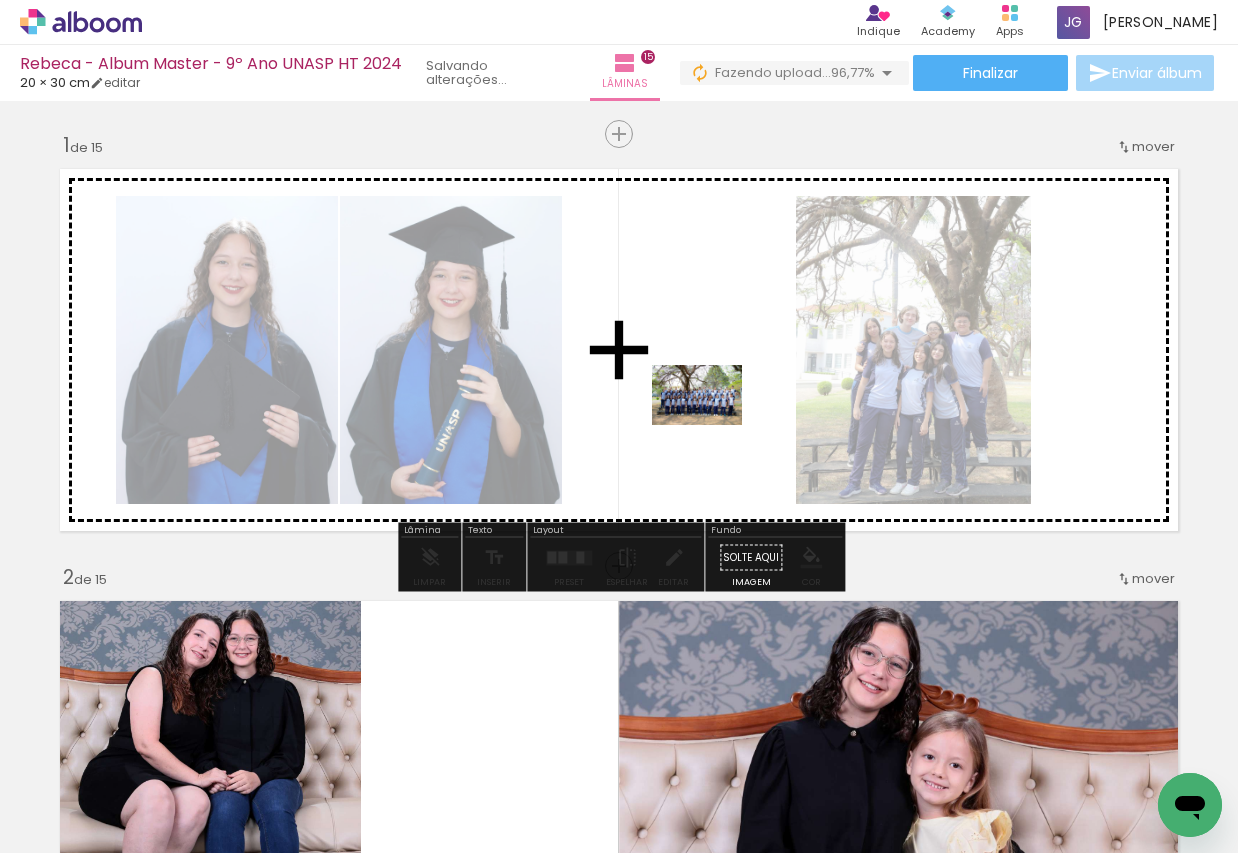 drag, startPoint x: 1063, startPoint y: 792, endPoint x: 794, endPoint y: 575, distance: 345.6154 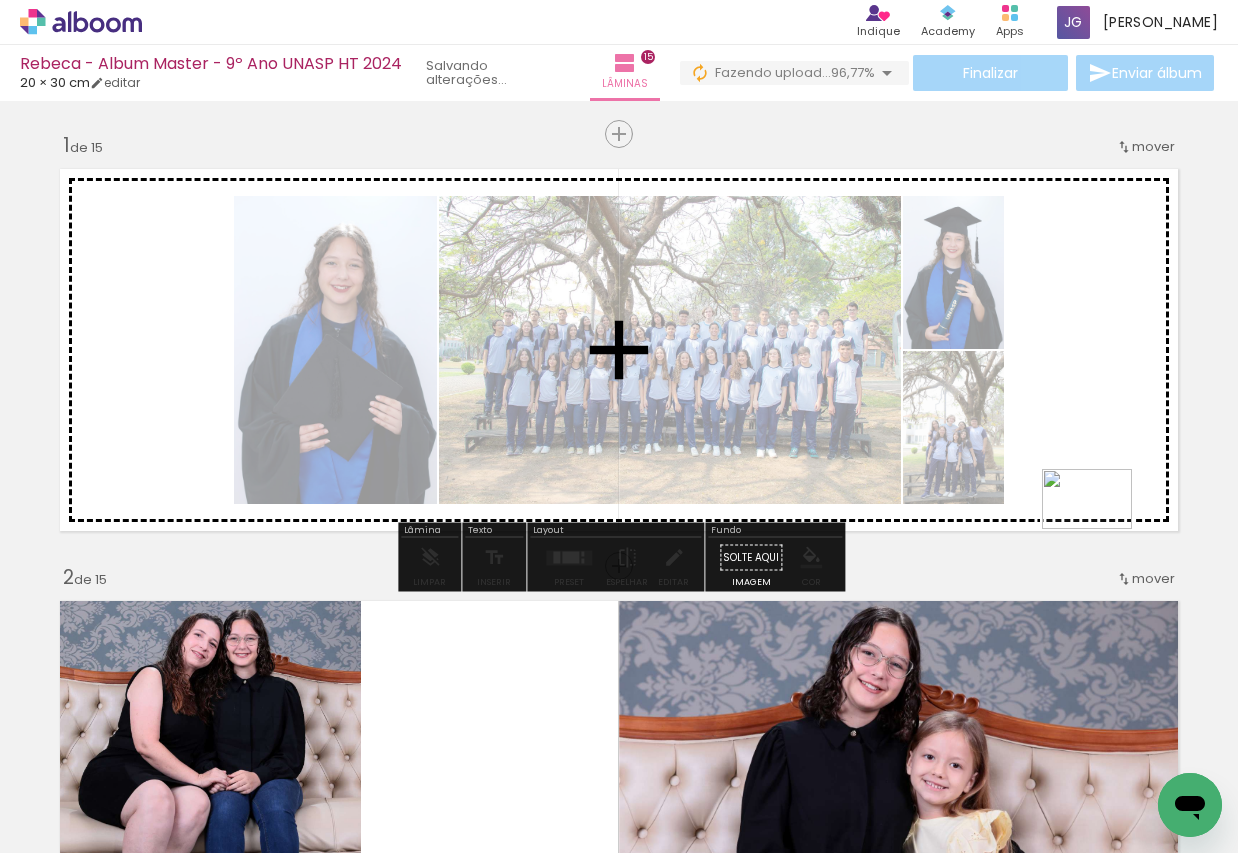 drag, startPoint x: 1142, startPoint y: 792, endPoint x: 1102, endPoint y: 529, distance: 266.02444 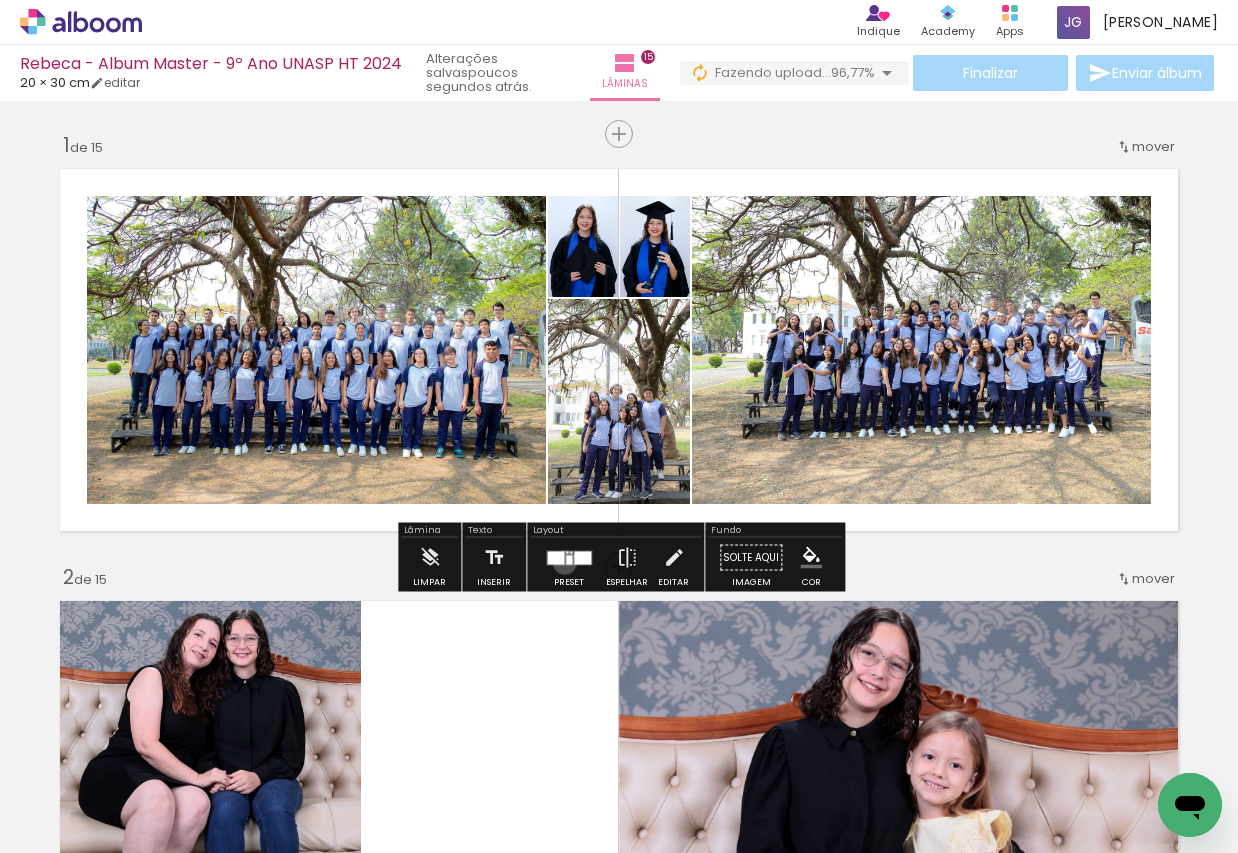 click at bounding box center (569, 559) 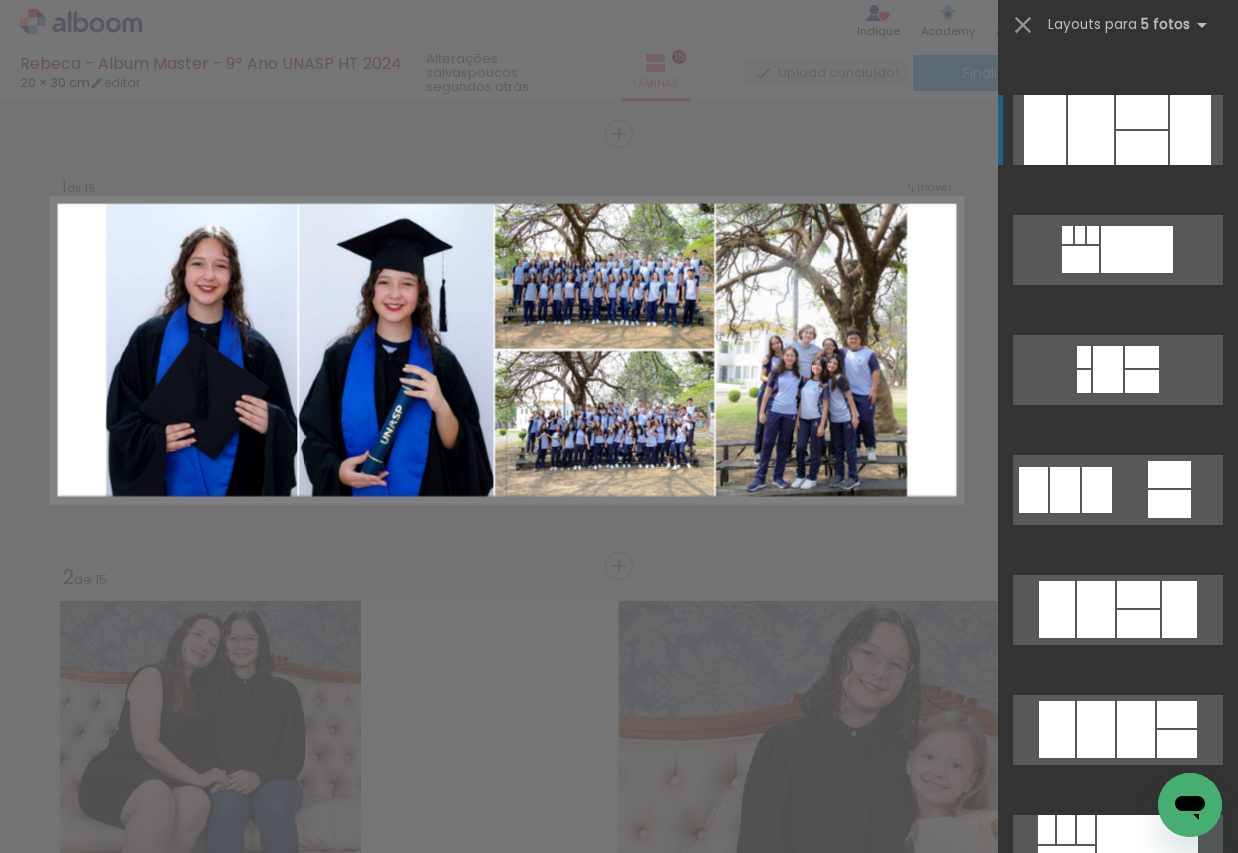 scroll, scrollTop: 1682, scrollLeft: 0, axis: vertical 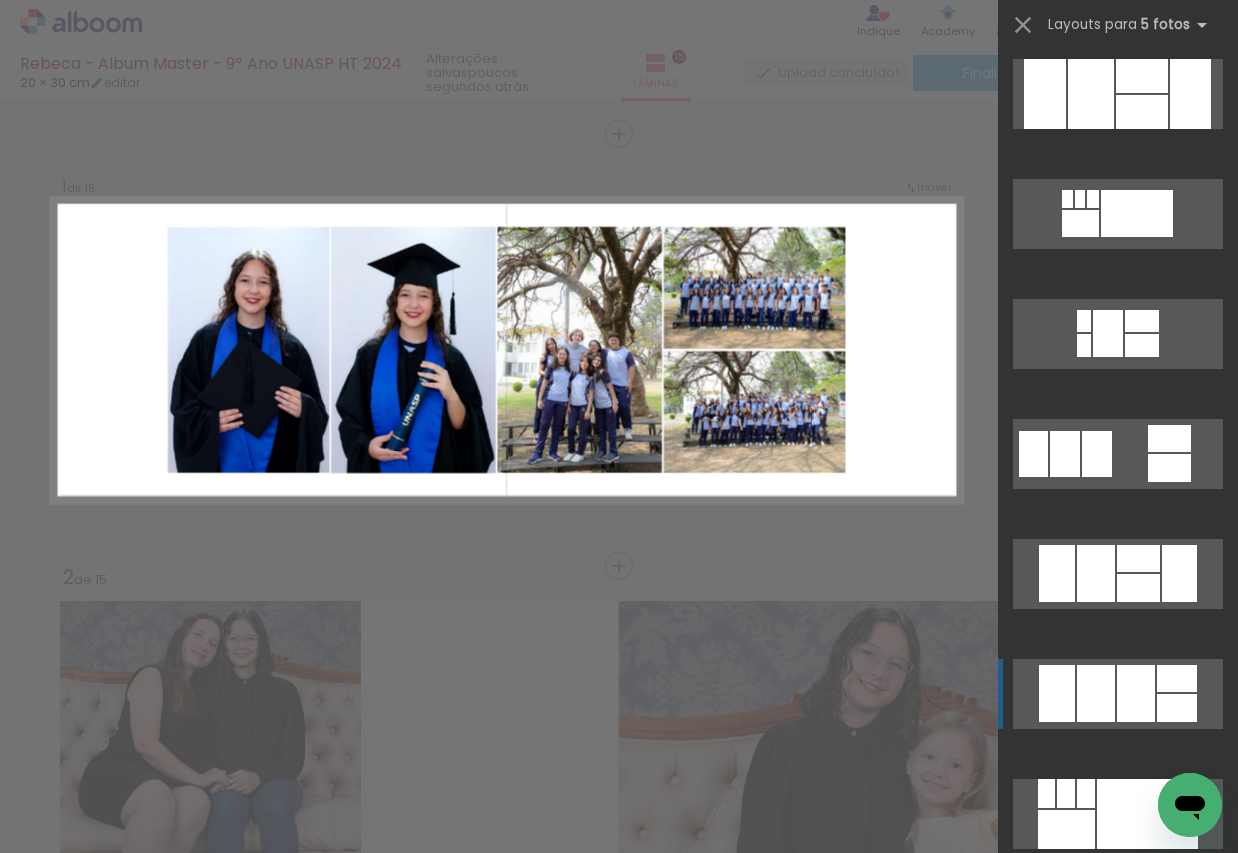 click at bounding box center (1110, -11607) 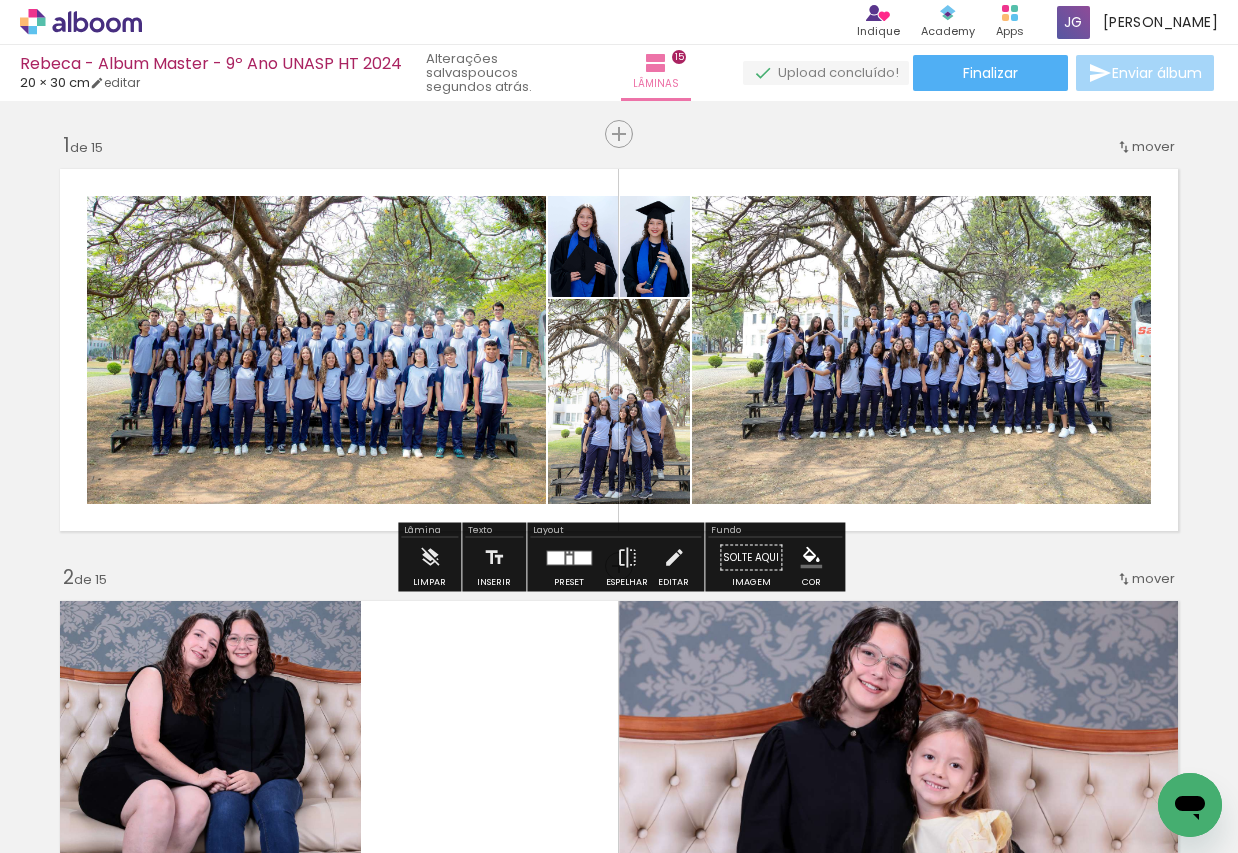 click at bounding box center [569, 559] 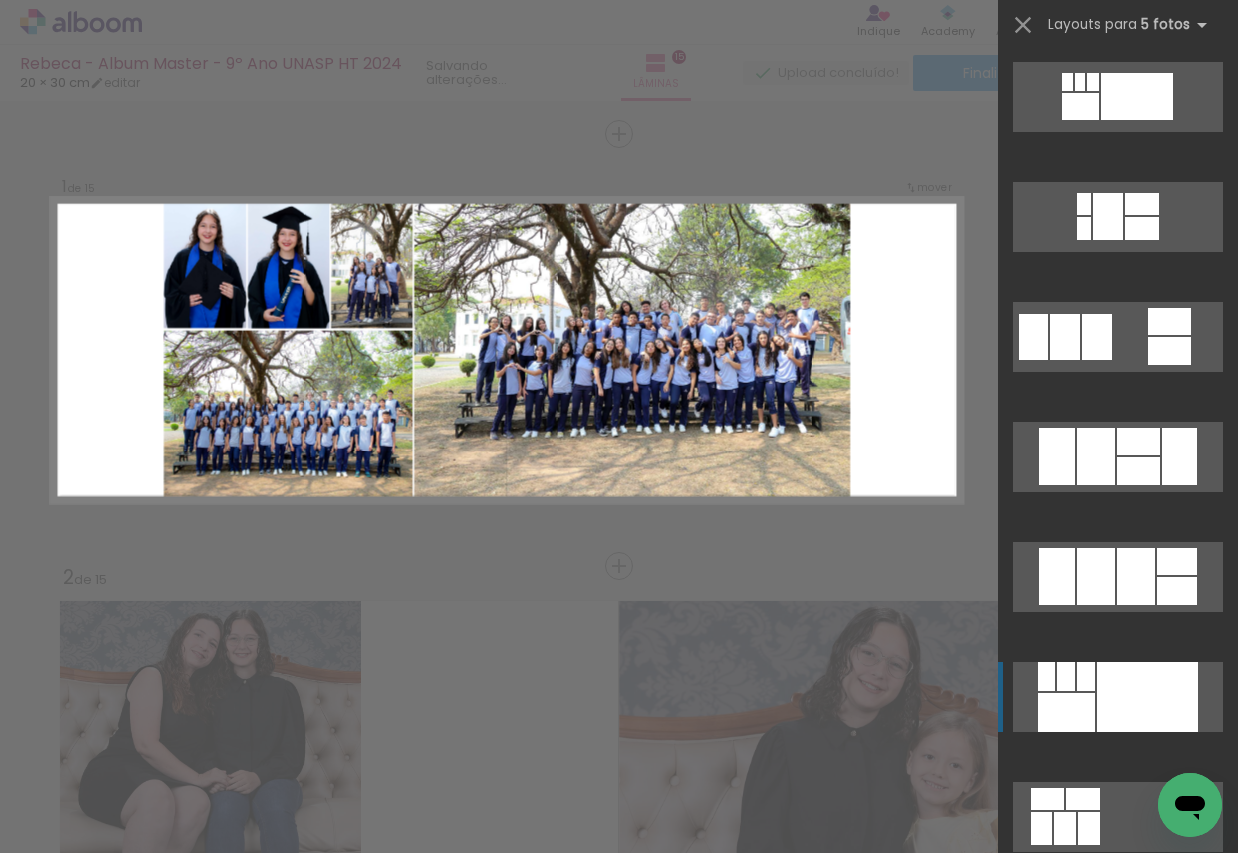 scroll, scrollTop: 1811, scrollLeft: 0, axis: vertical 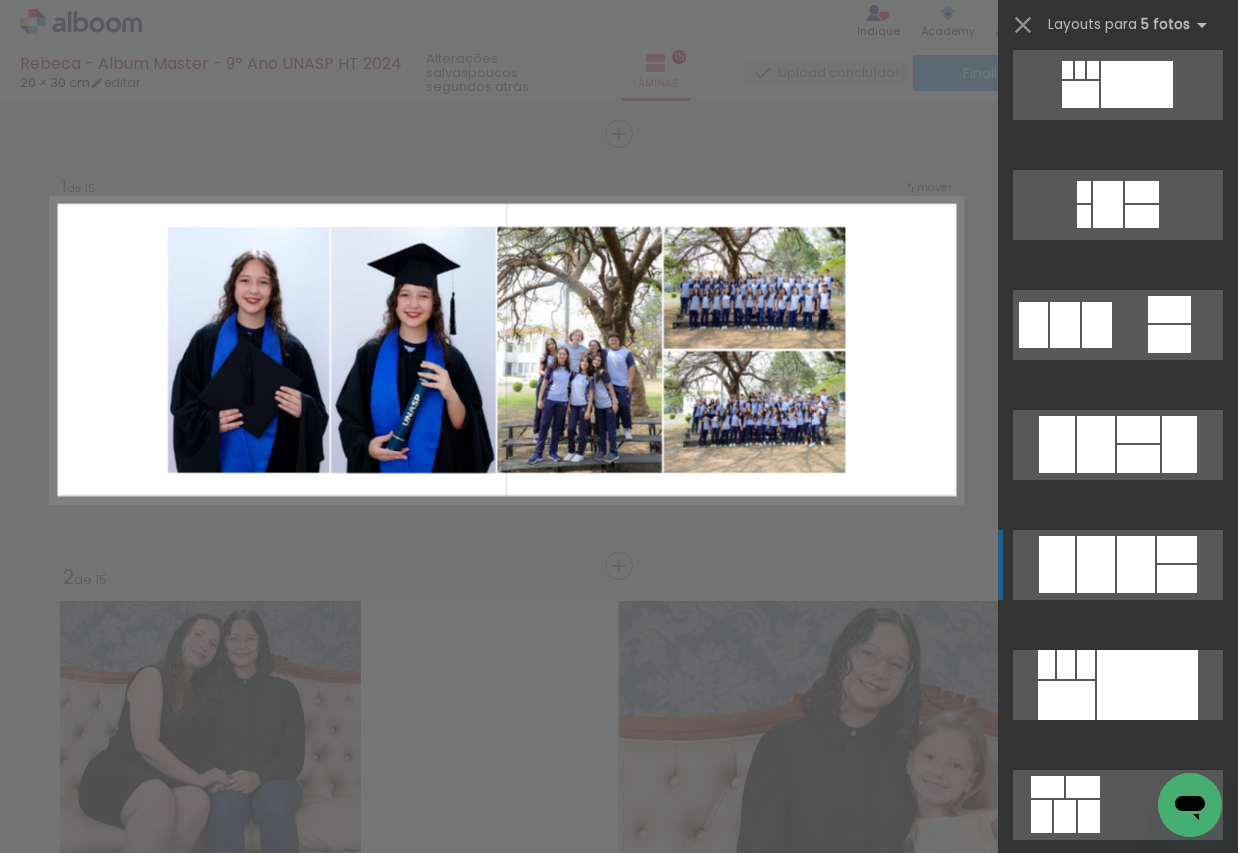 click at bounding box center [1073, -276] 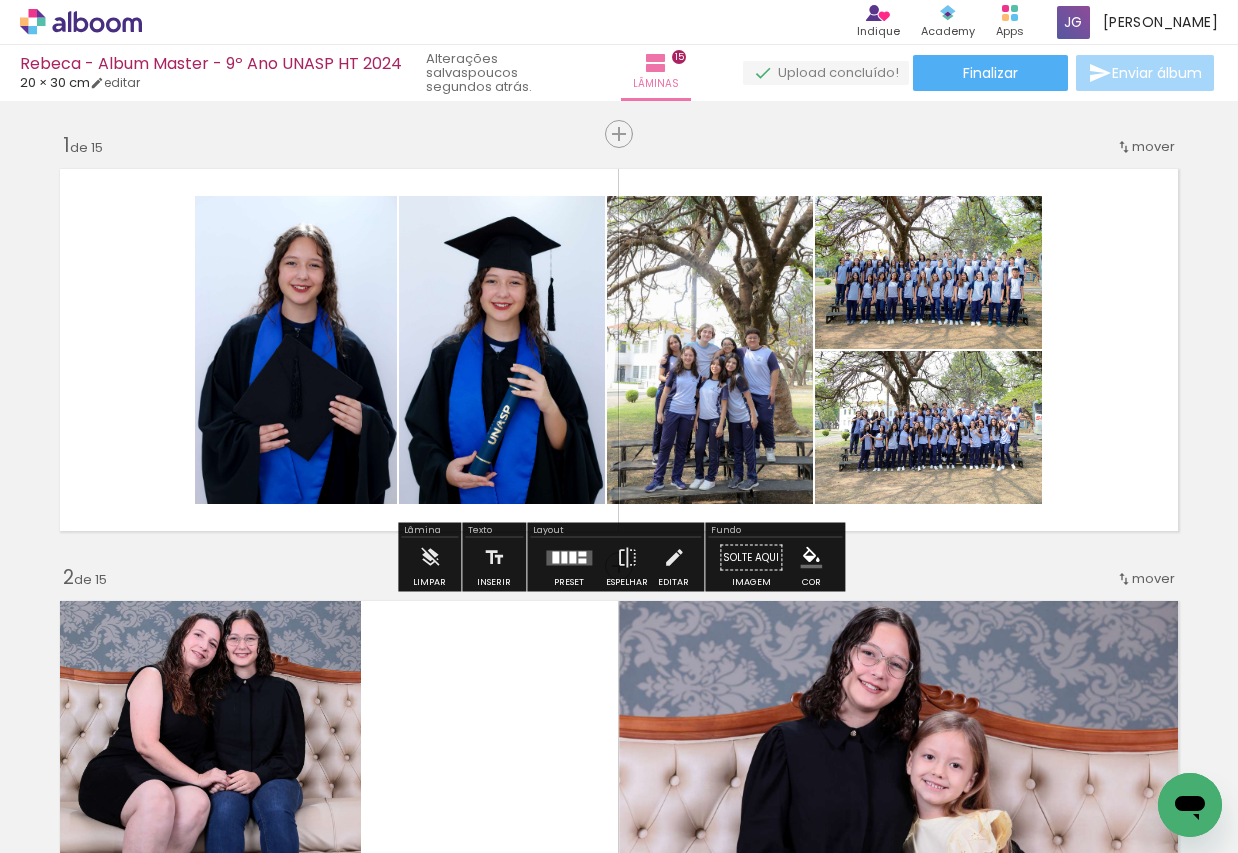 scroll, scrollTop: 1, scrollLeft: 0, axis: vertical 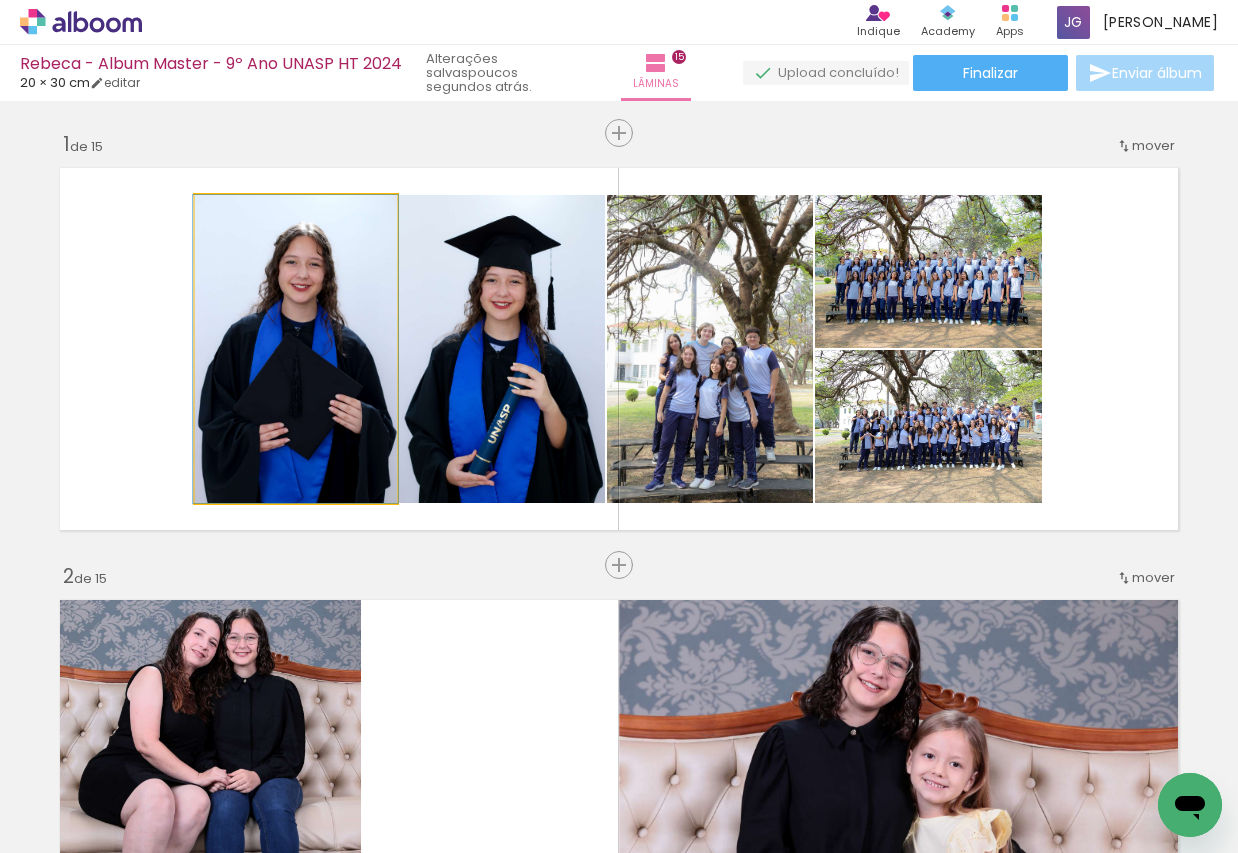 click 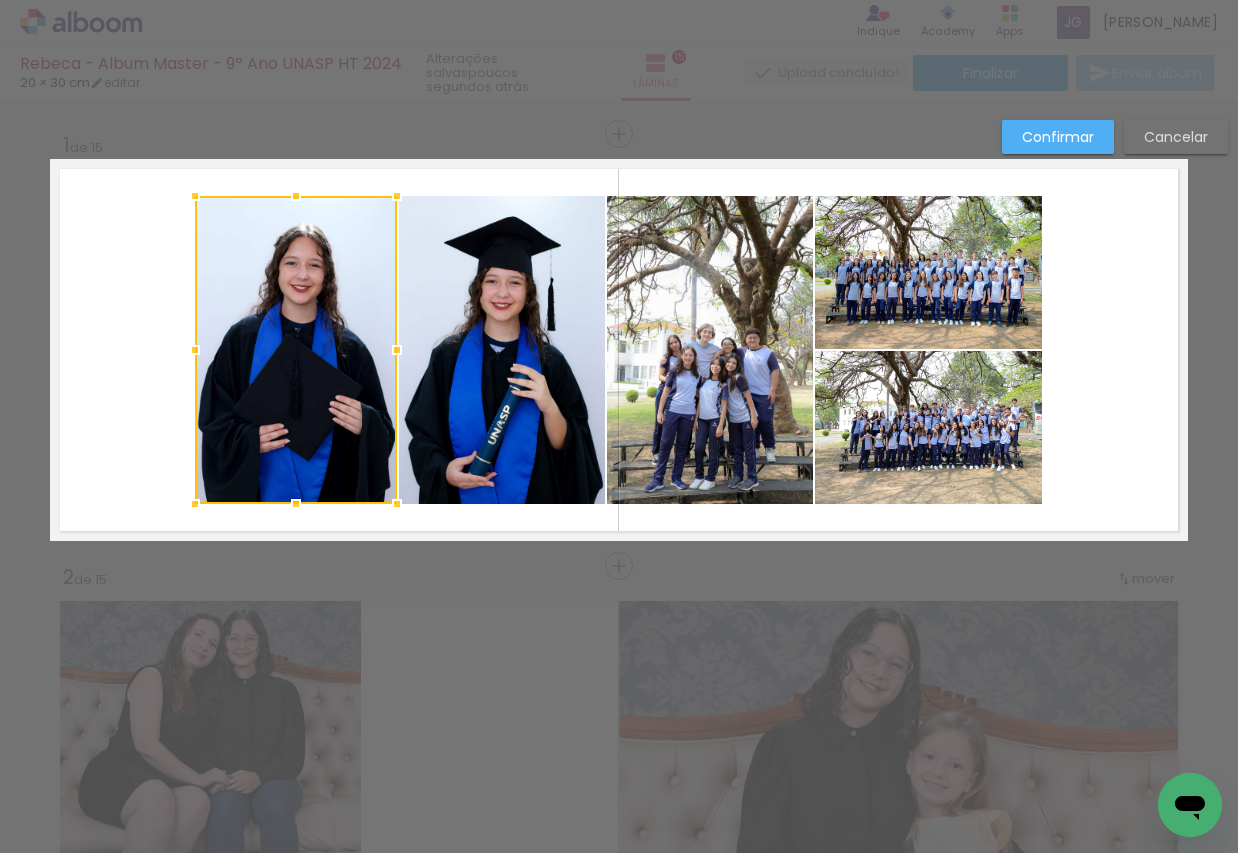 click 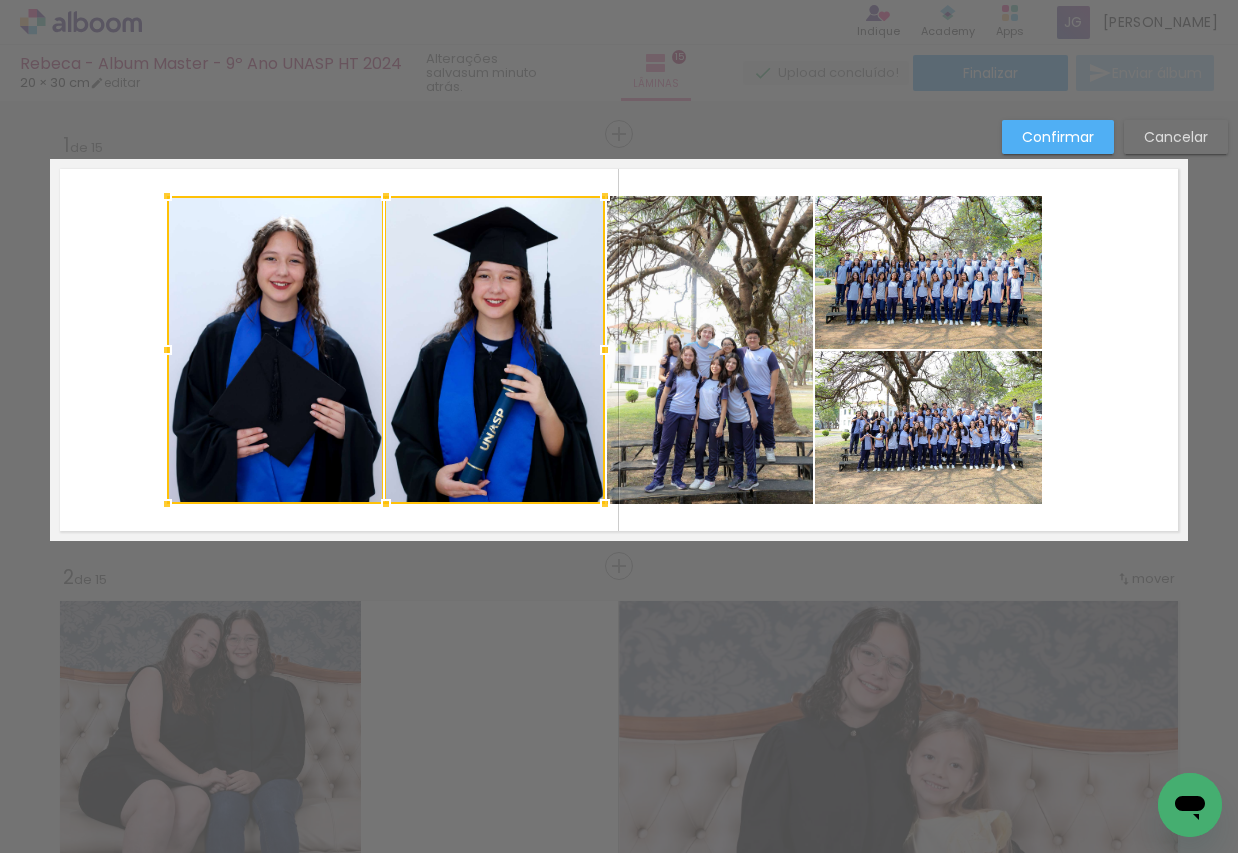 drag, startPoint x: 195, startPoint y: 352, endPoint x: 167, endPoint y: 351, distance: 28.01785 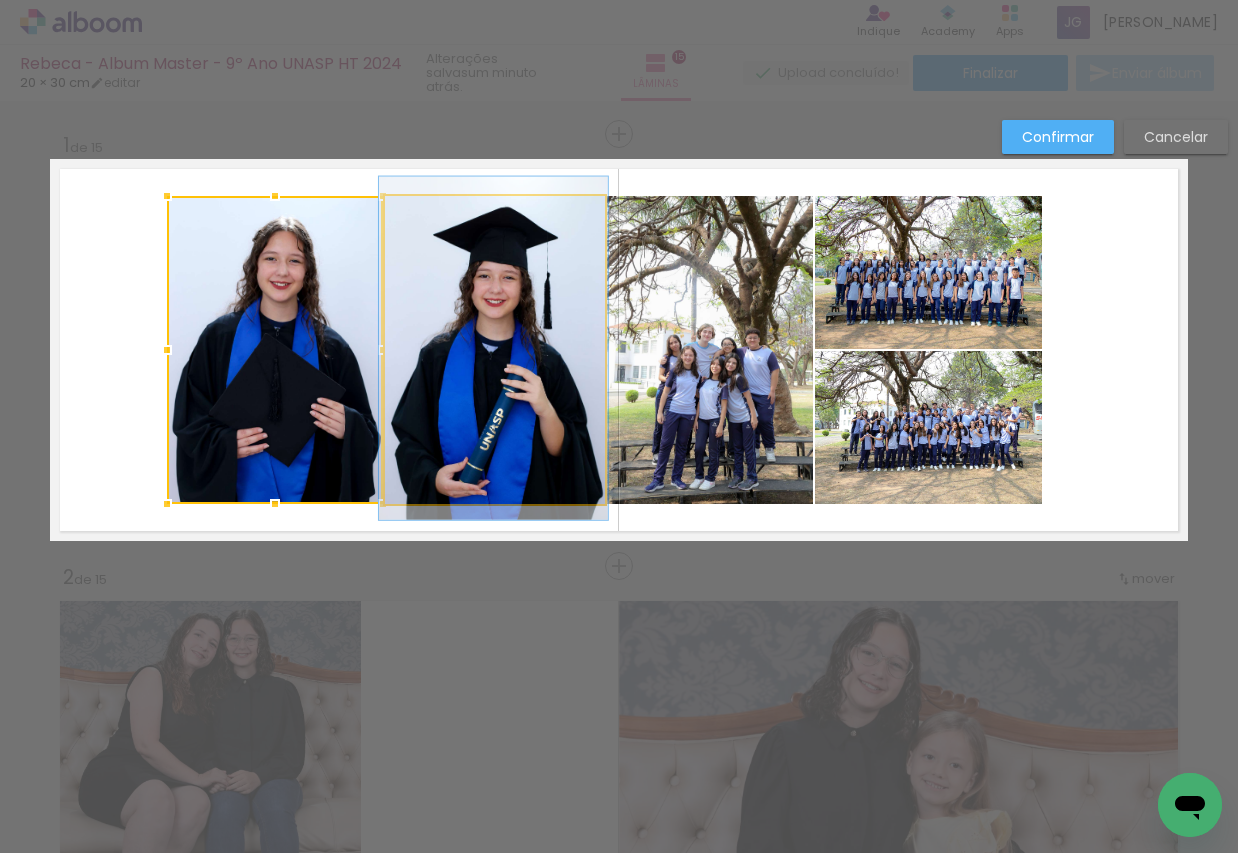 click 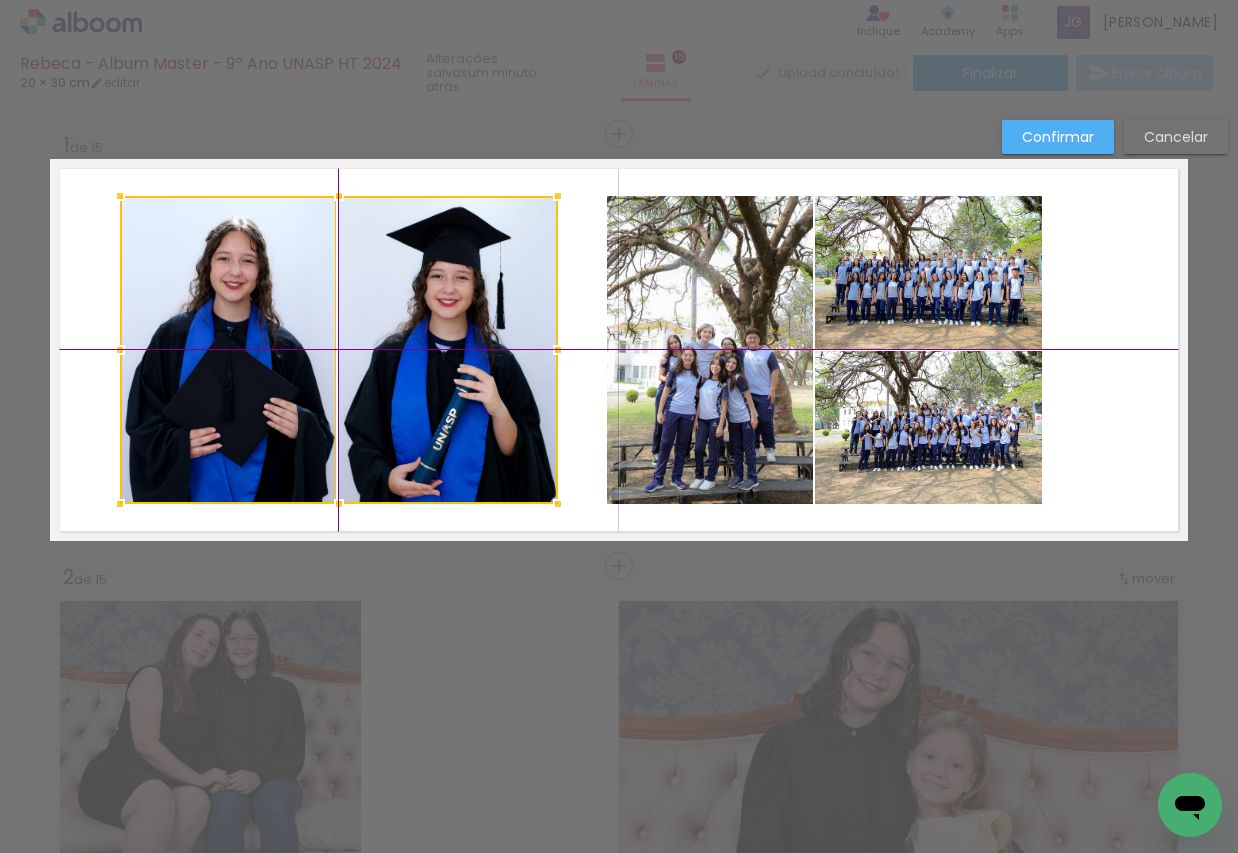 drag, startPoint x: 444, startPoint y: 372, endPoint x: 420, endPoint y: 371, distance: 24.020824 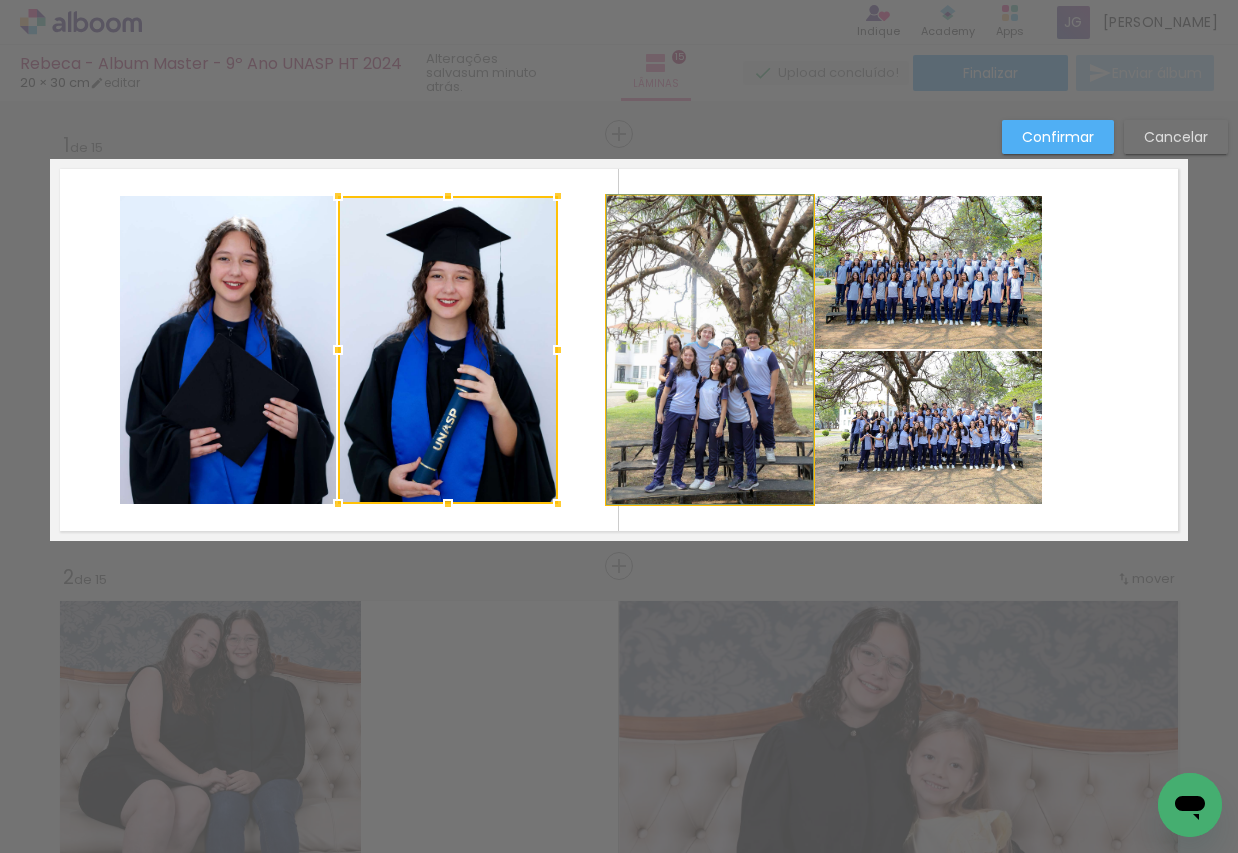 click 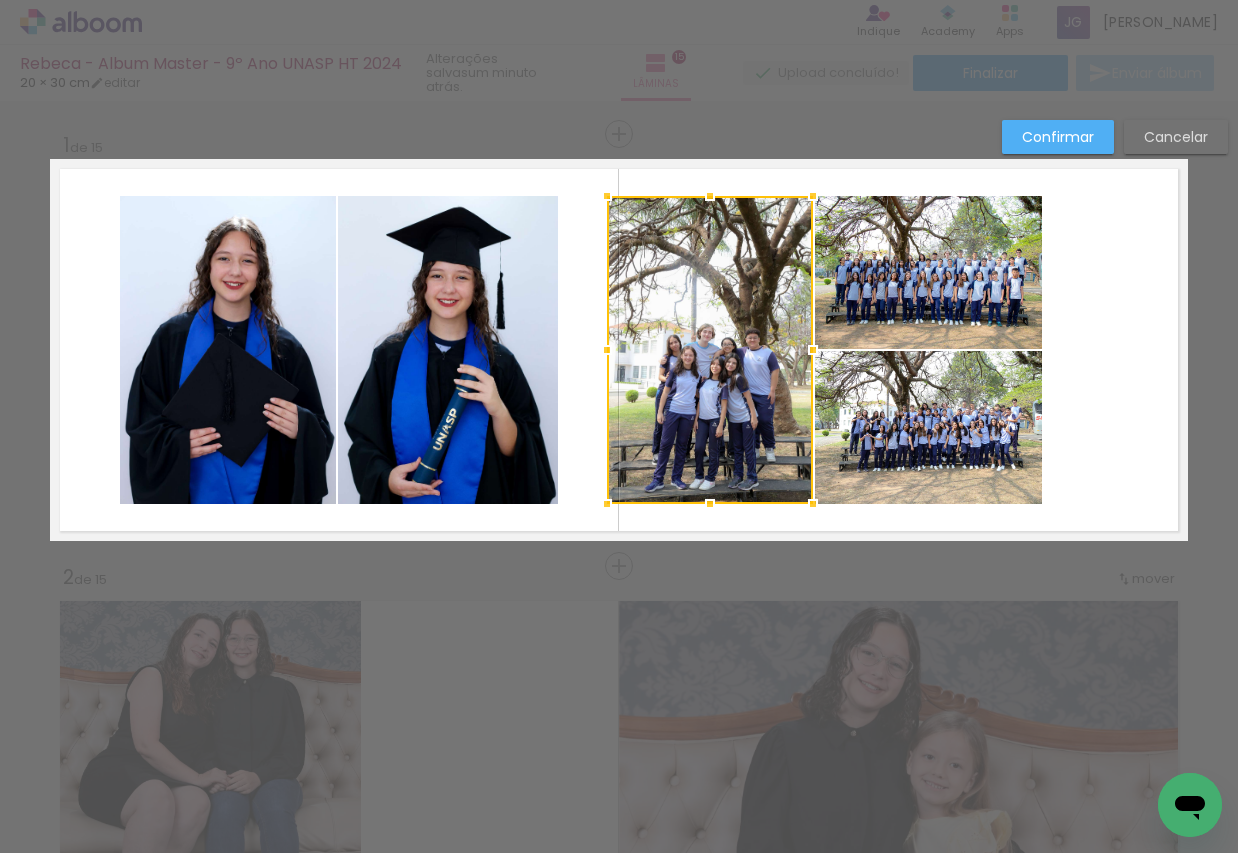 click 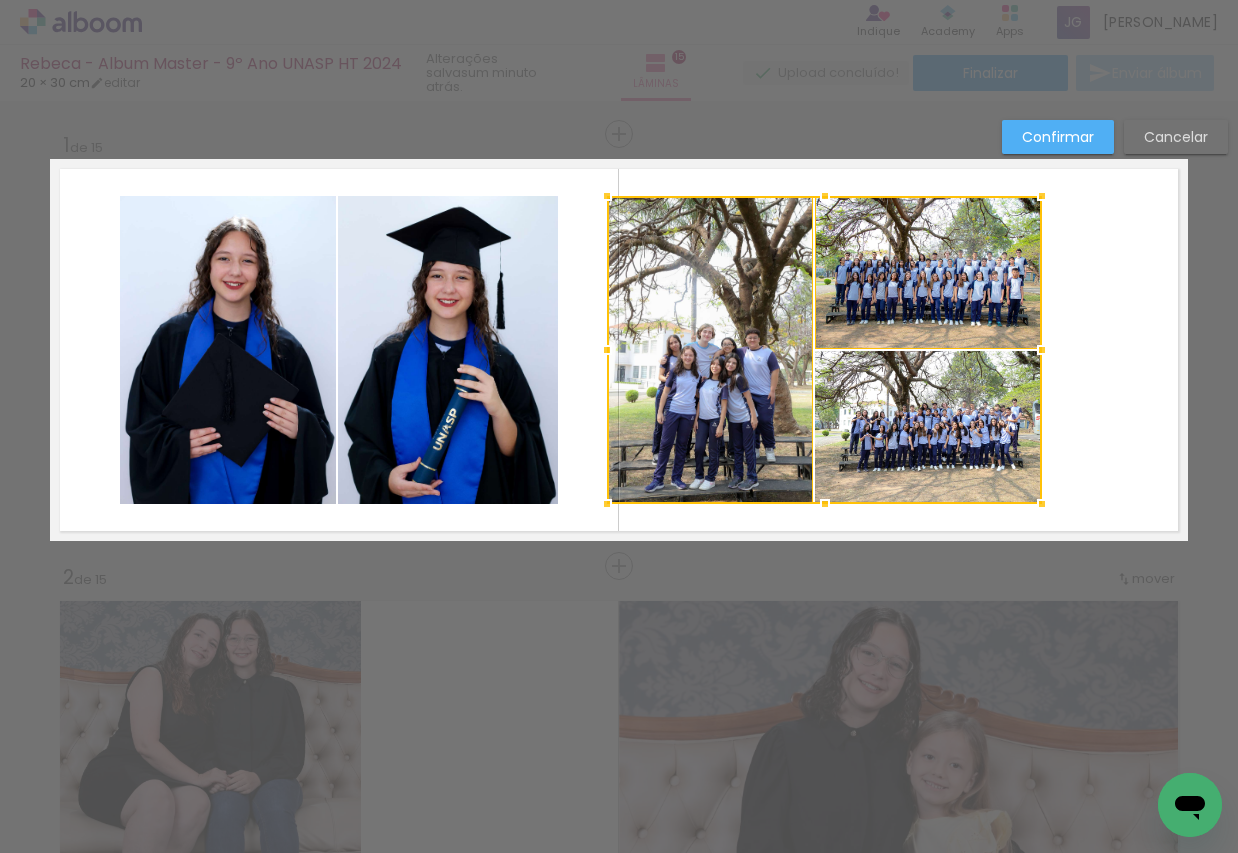 click at bounding box center [824, 350] 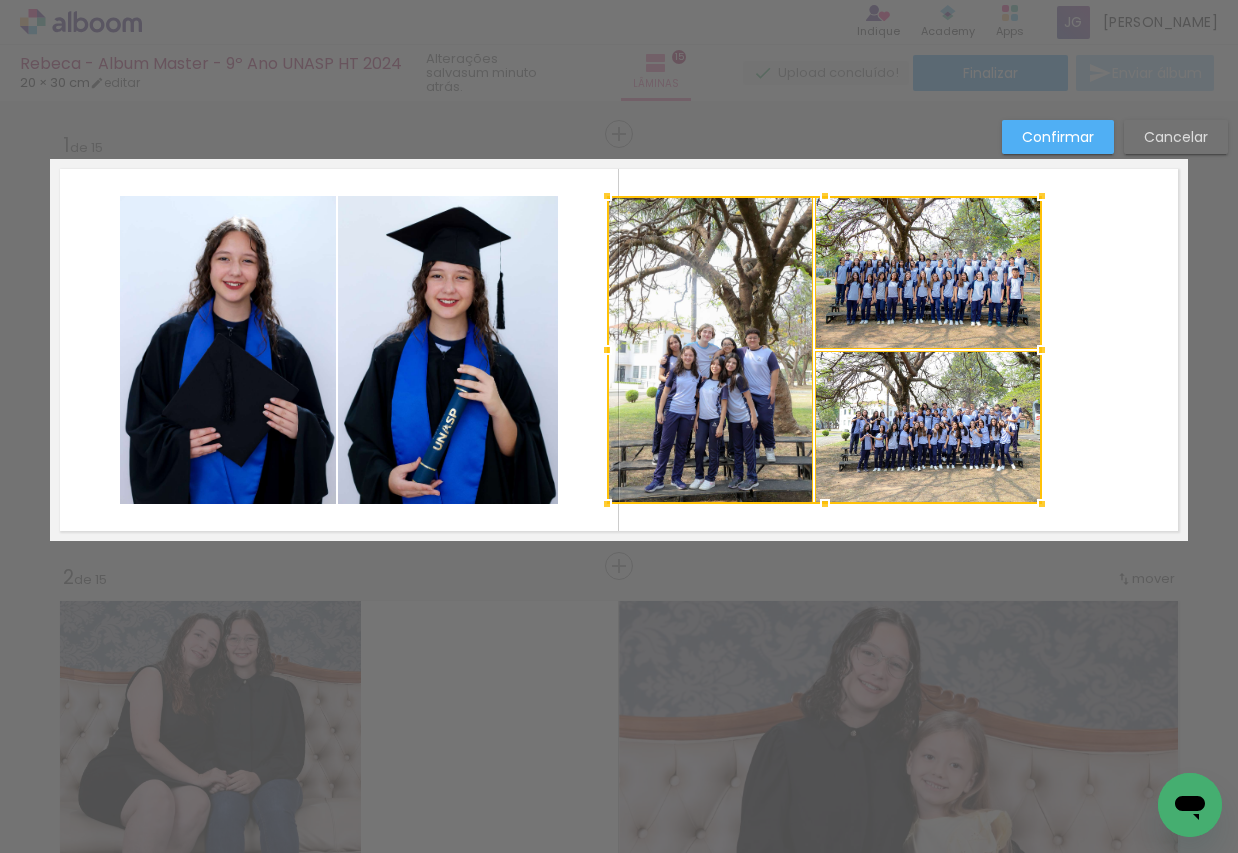 click at bounding box center [824, 350] 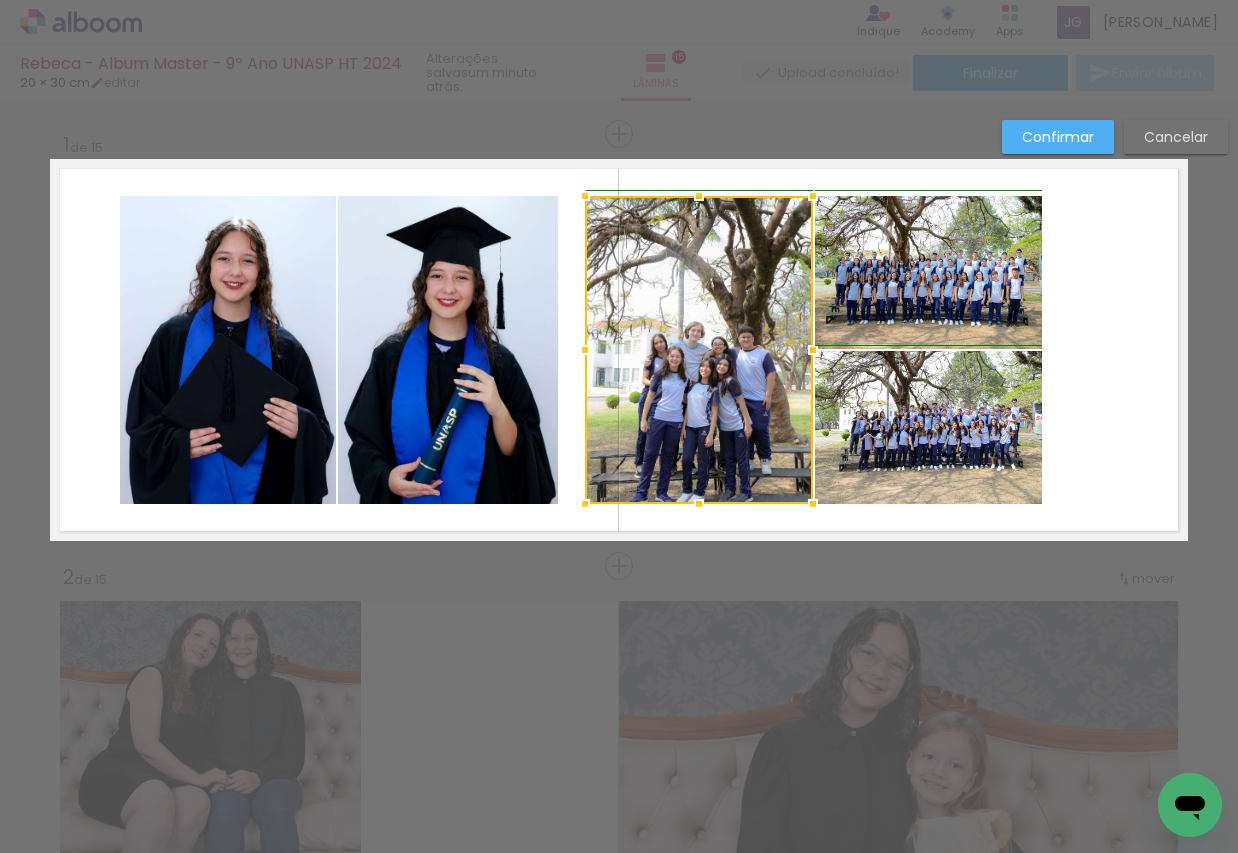drag, startPoint x: 606, startPoint y: 350, endPoint x: 584, endPoint y: 355, distance: 22.561028 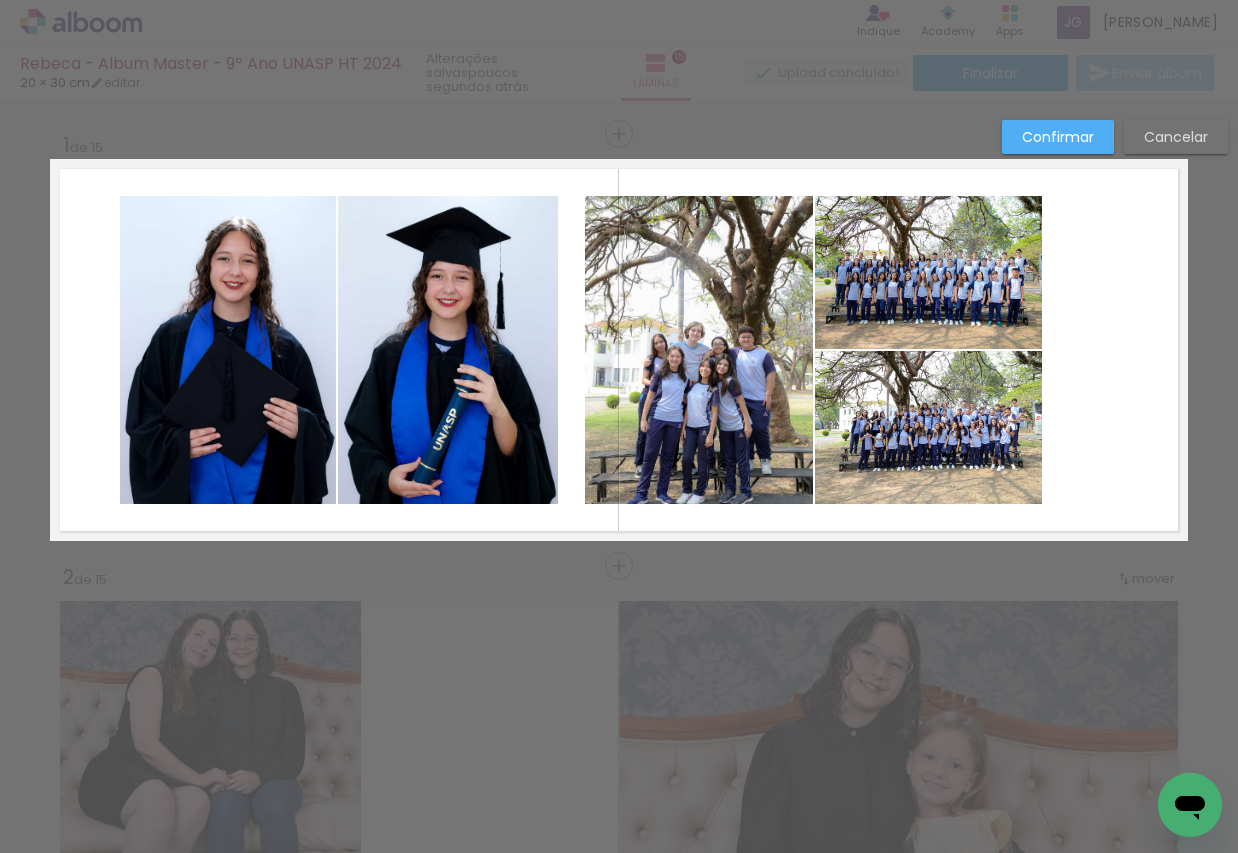 click 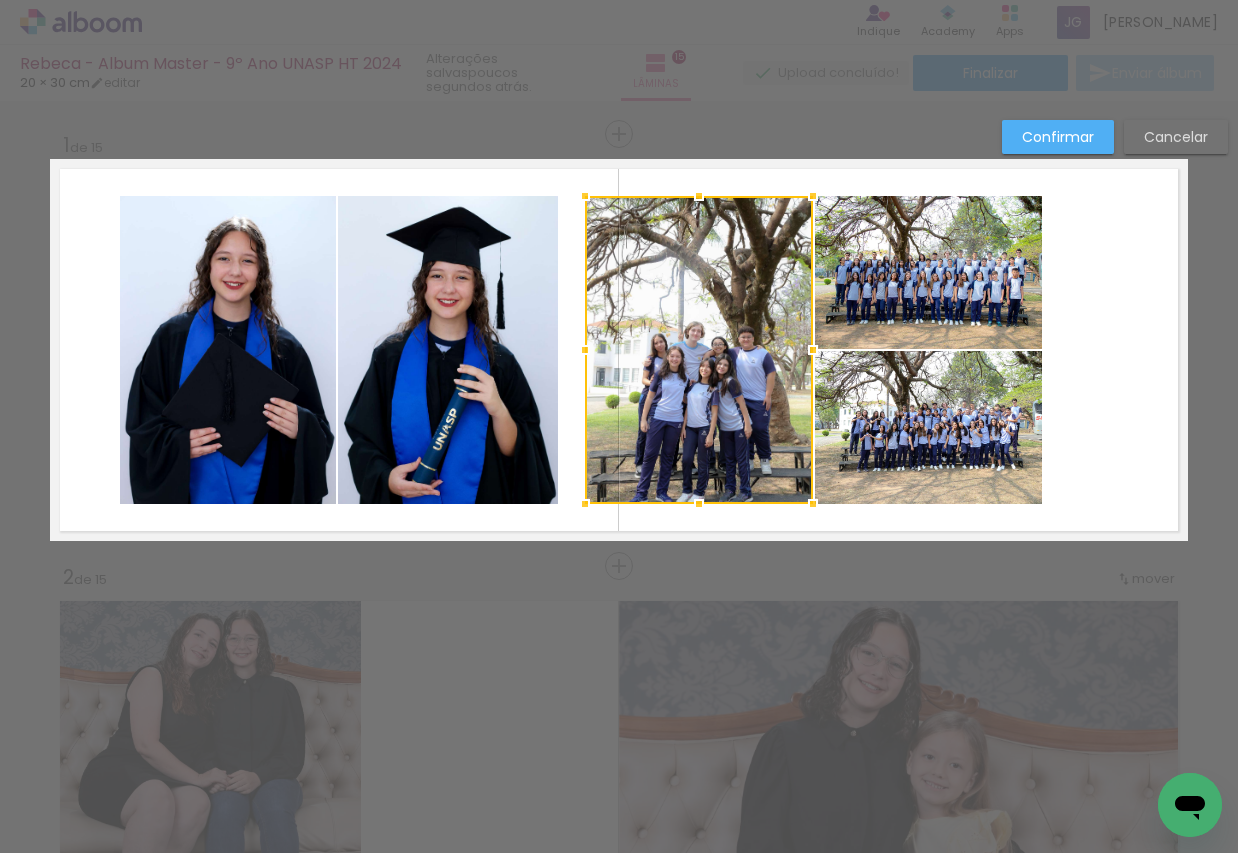 click 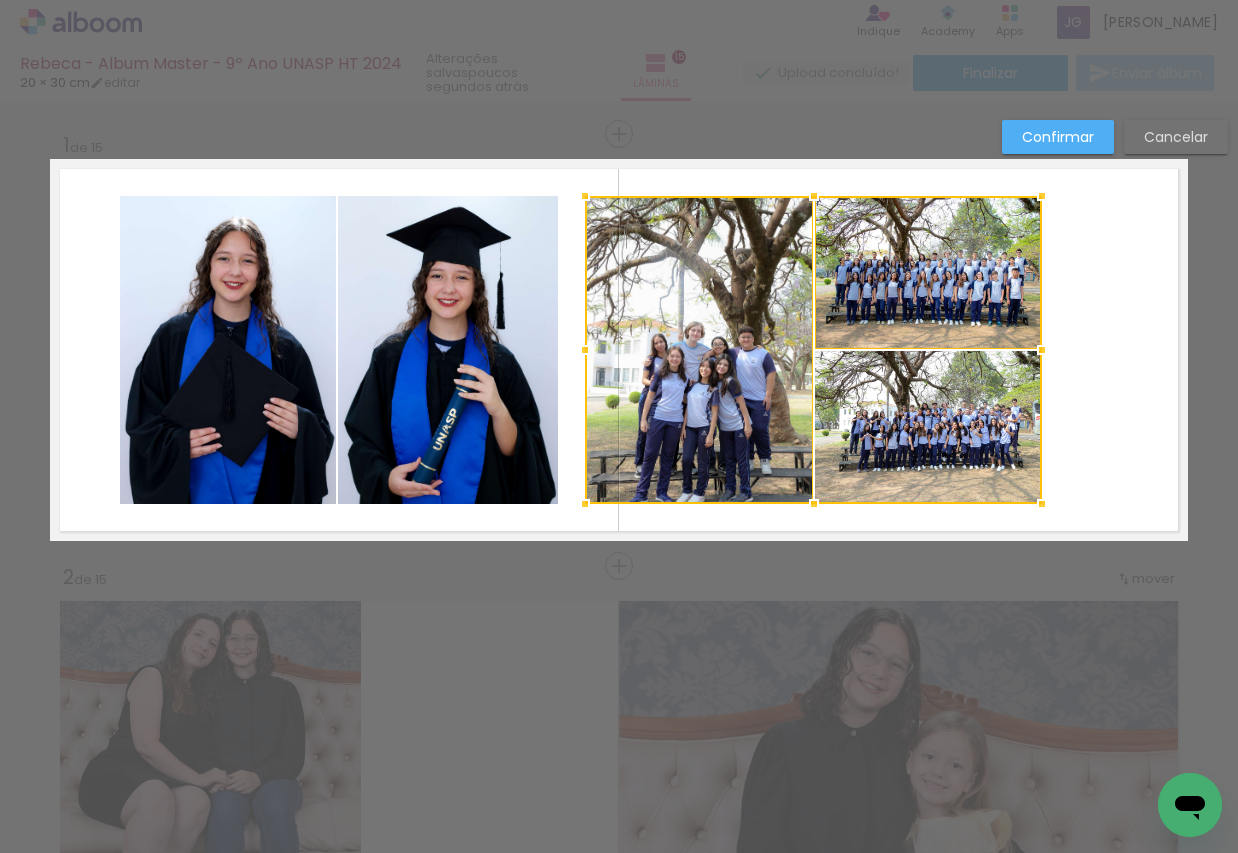 click at bounding box center (813, 350) 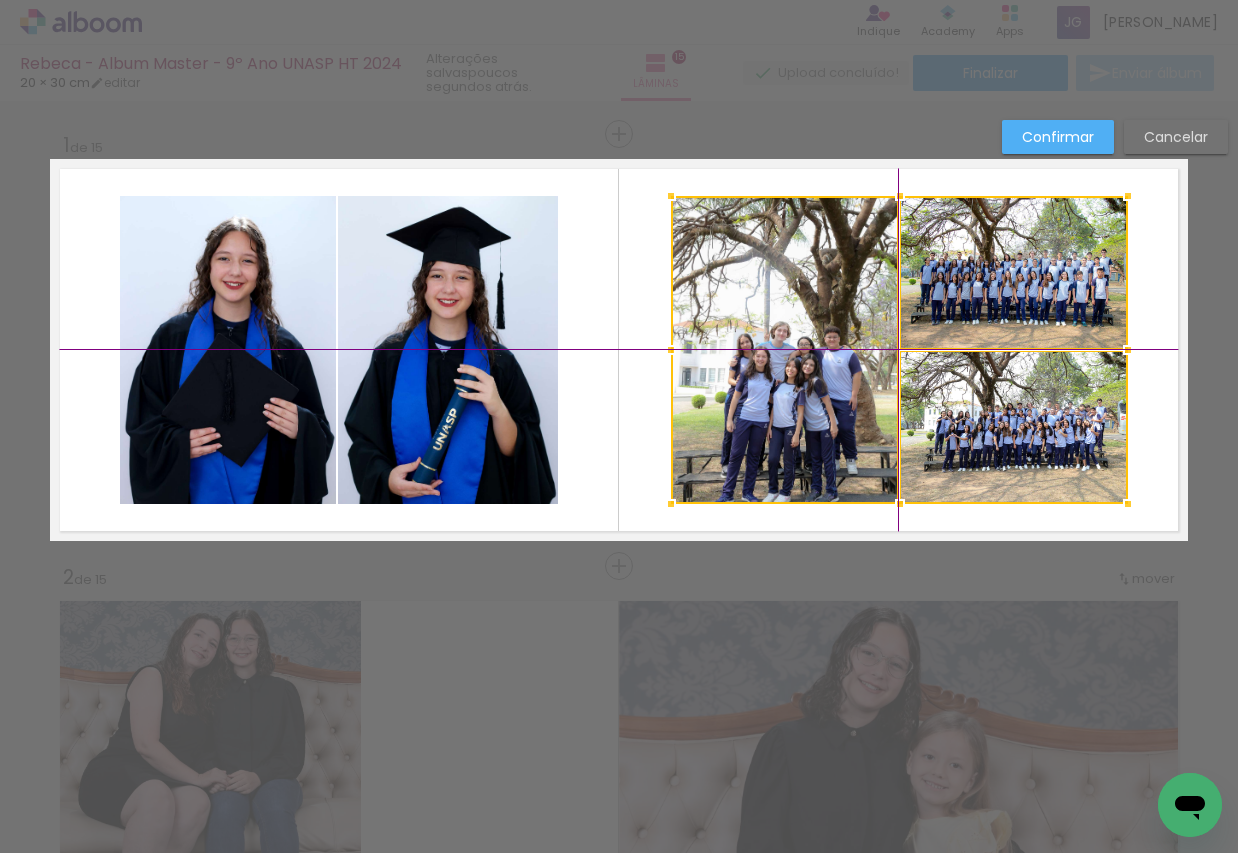 drag, startPoint x: 880, startPoint y: 320, endPoint x: 959, endPoint y: 318, distance: 79.025314 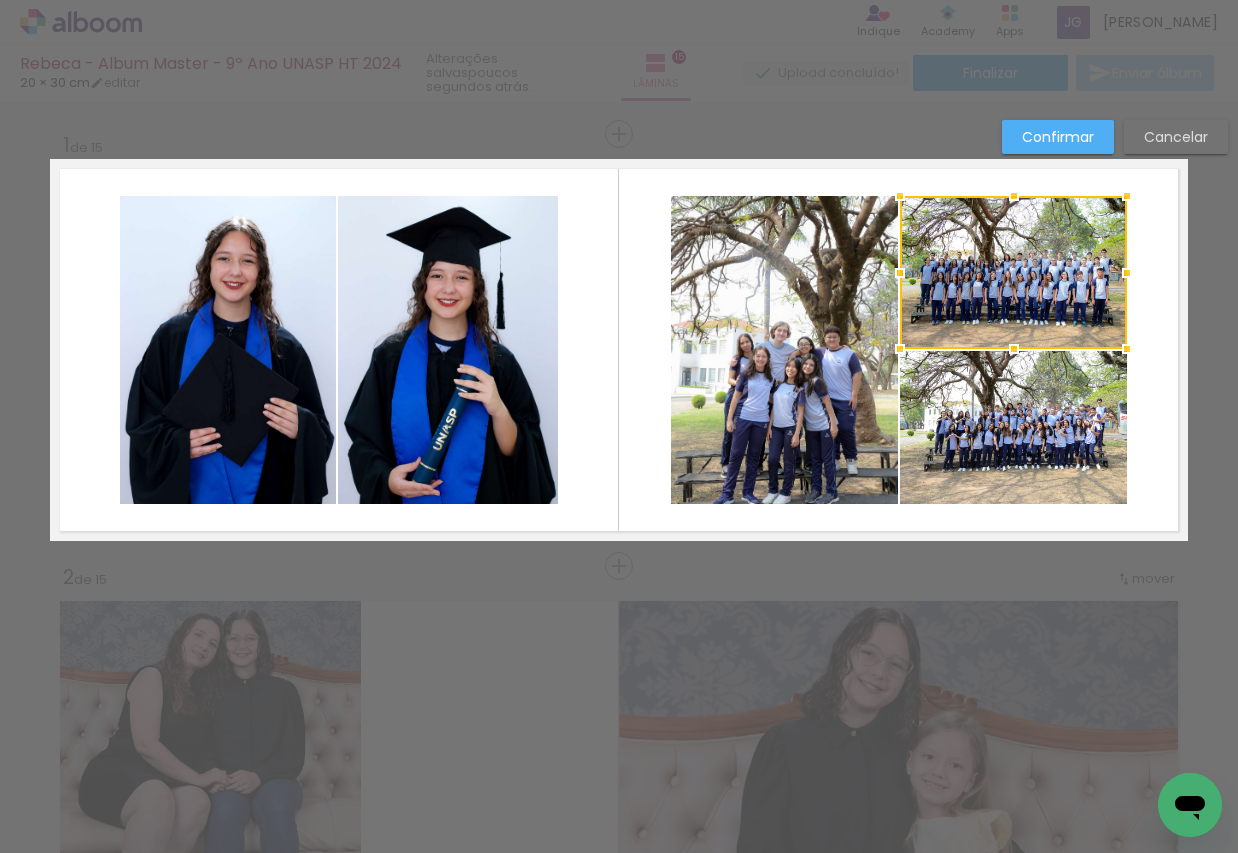 drag, startPoint x: 848, startPoint y: 520, endPoint x: 816, endPoint y: 470, distance: 59.36329 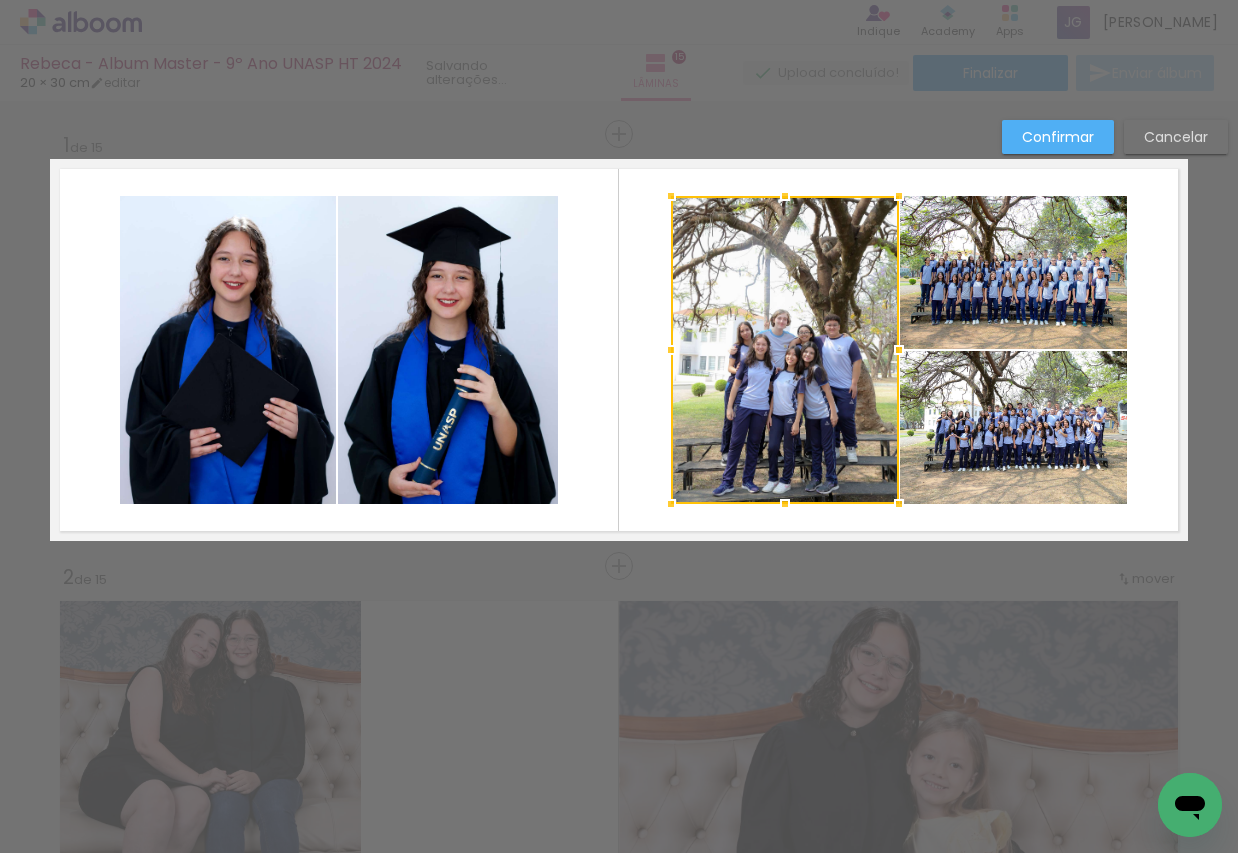 click at bounding box center (619, 350) 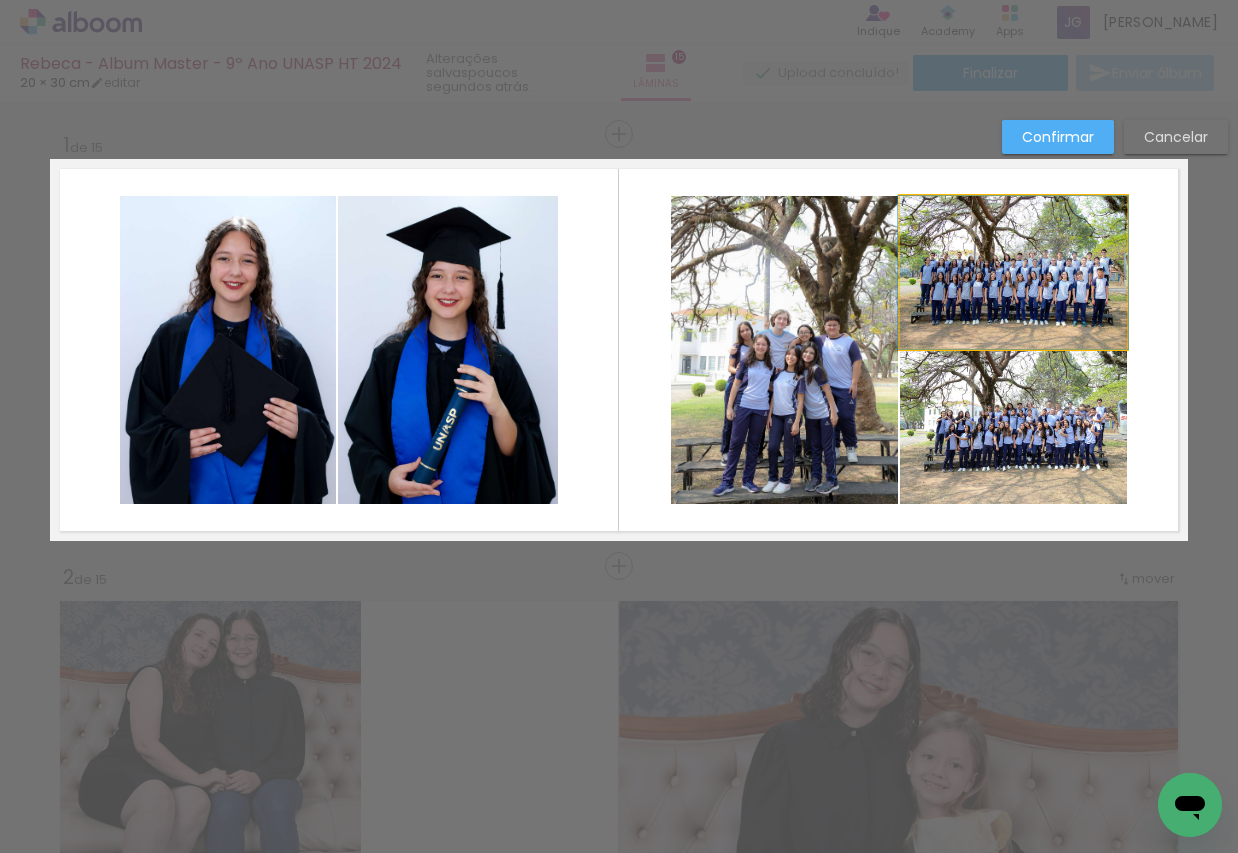 click 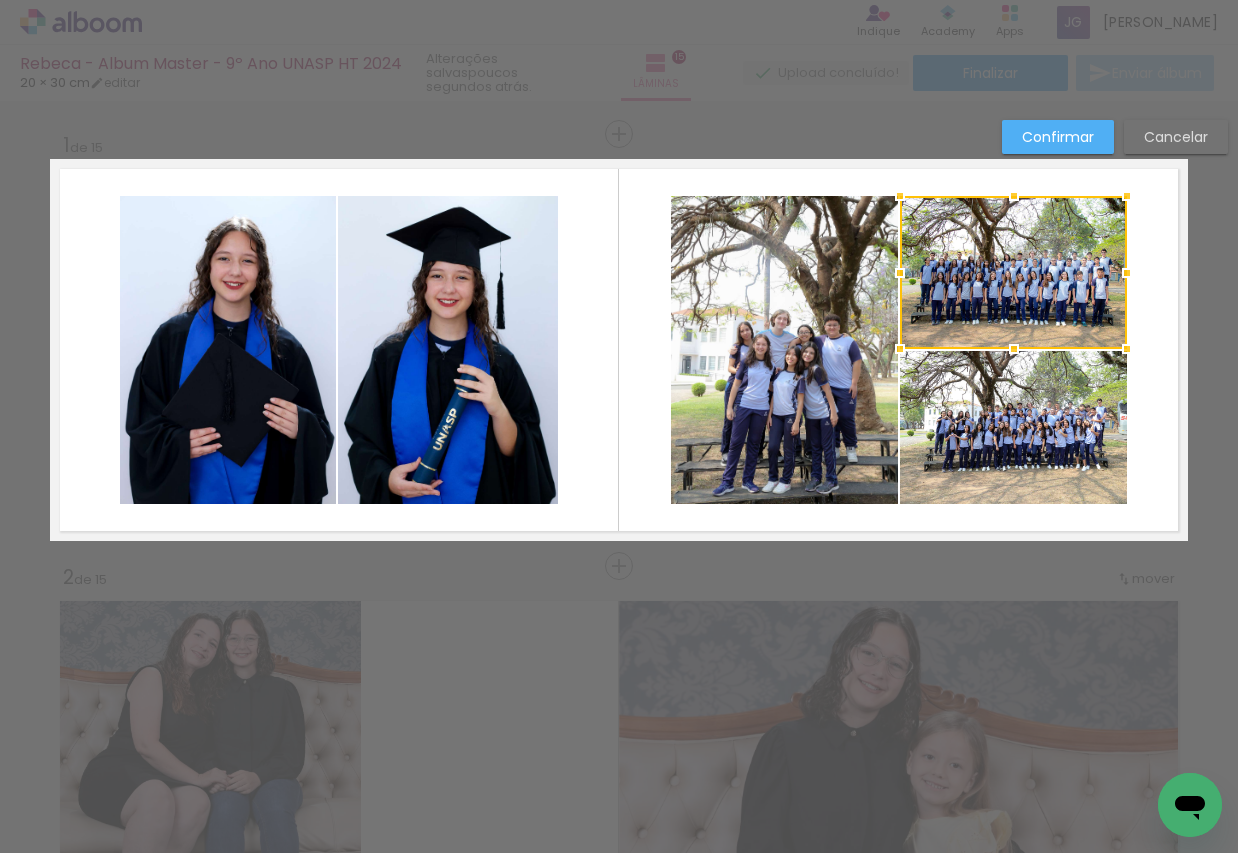 click 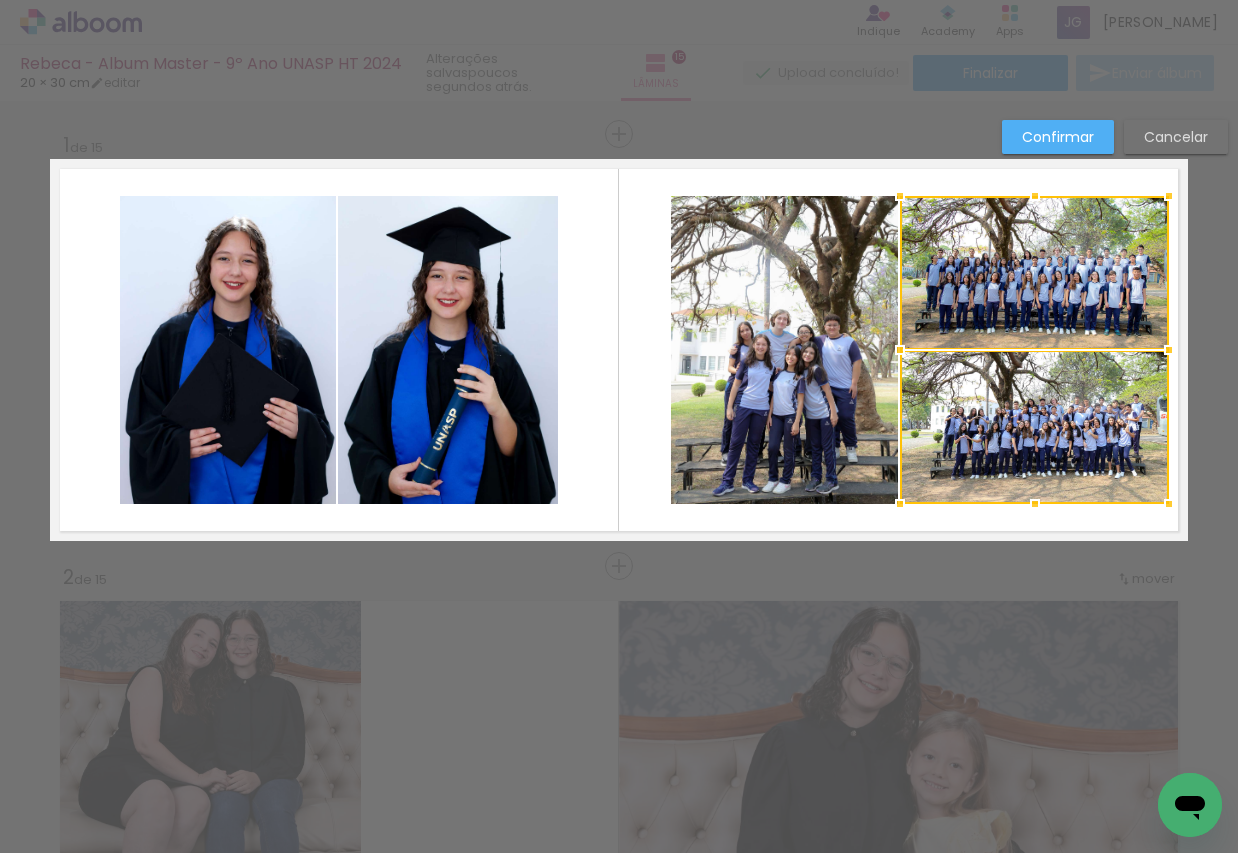 drag, startPoint x: 1130, startPoint y: 350, endPoint x: 1177, endPoint y: 349, distance: 47.010635 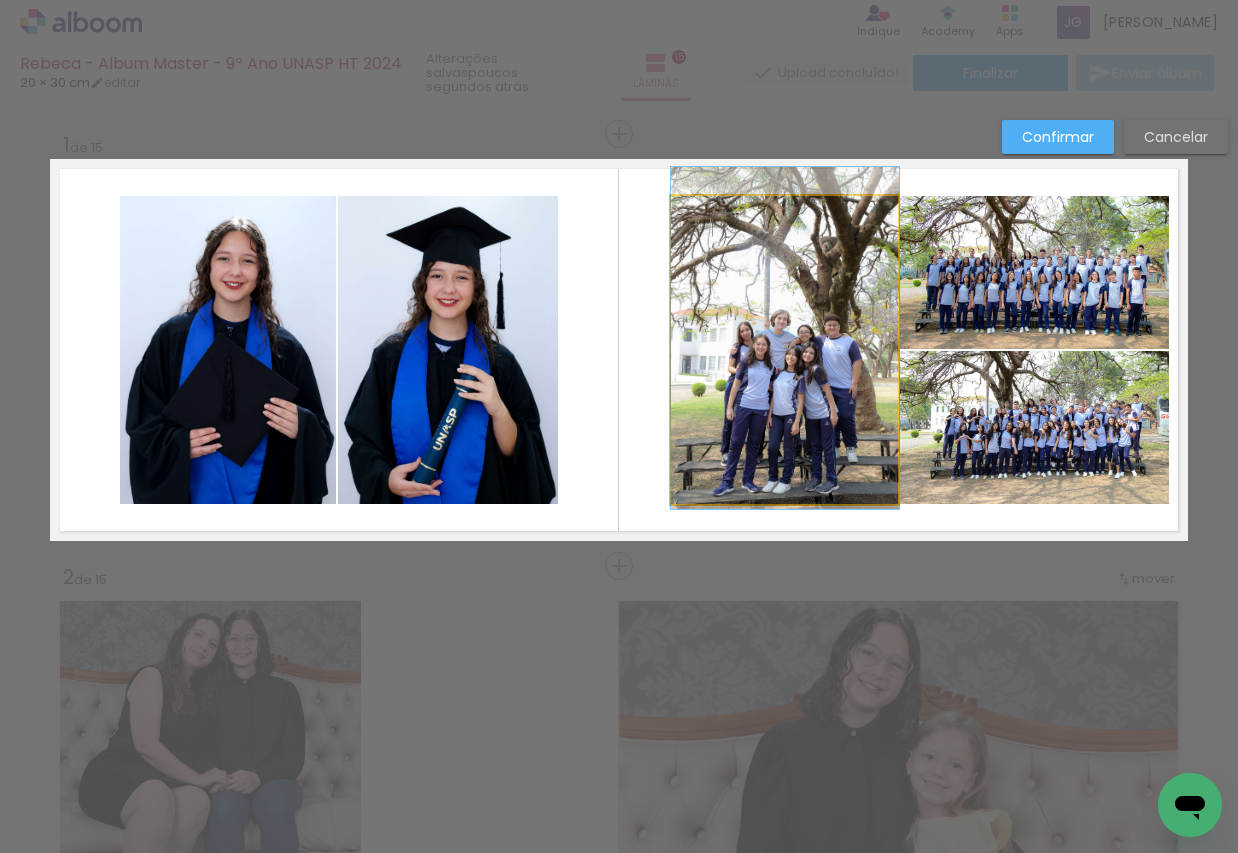 click 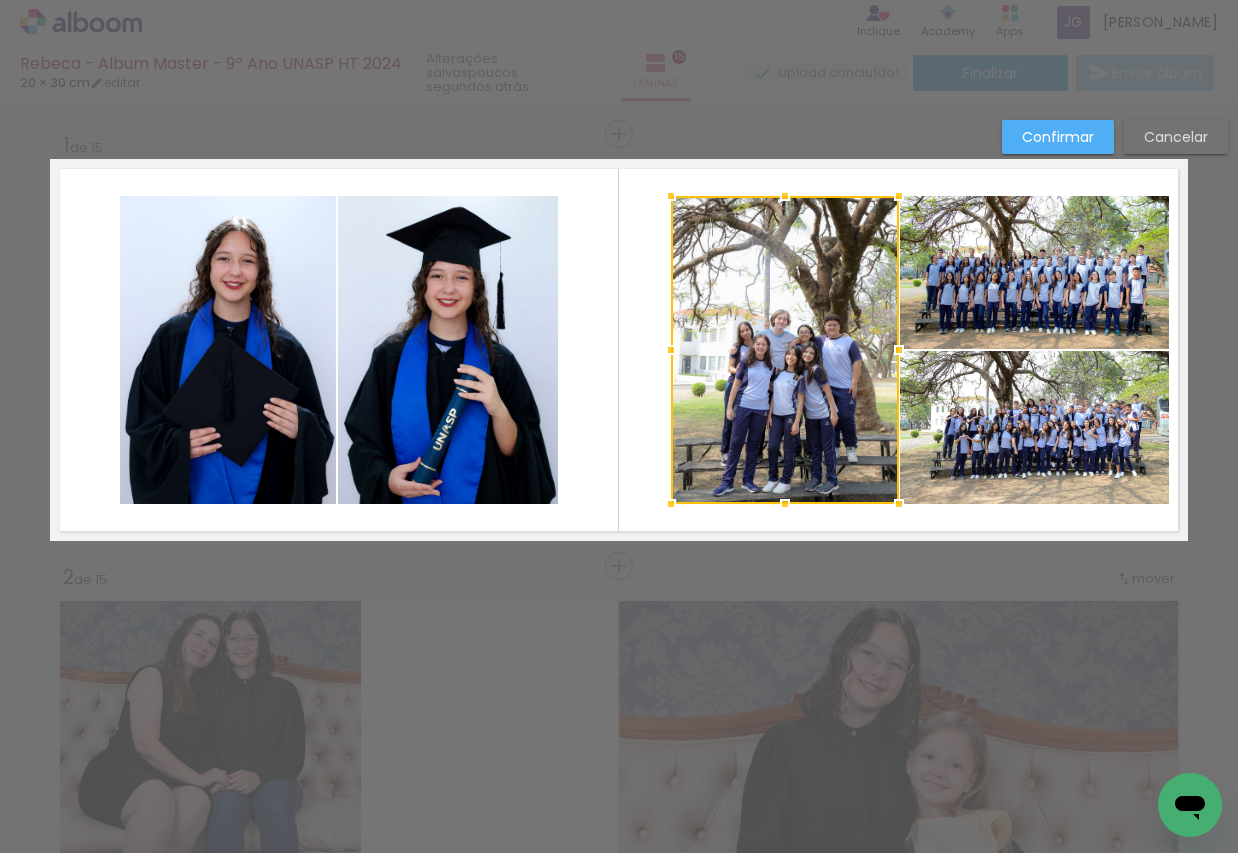 click 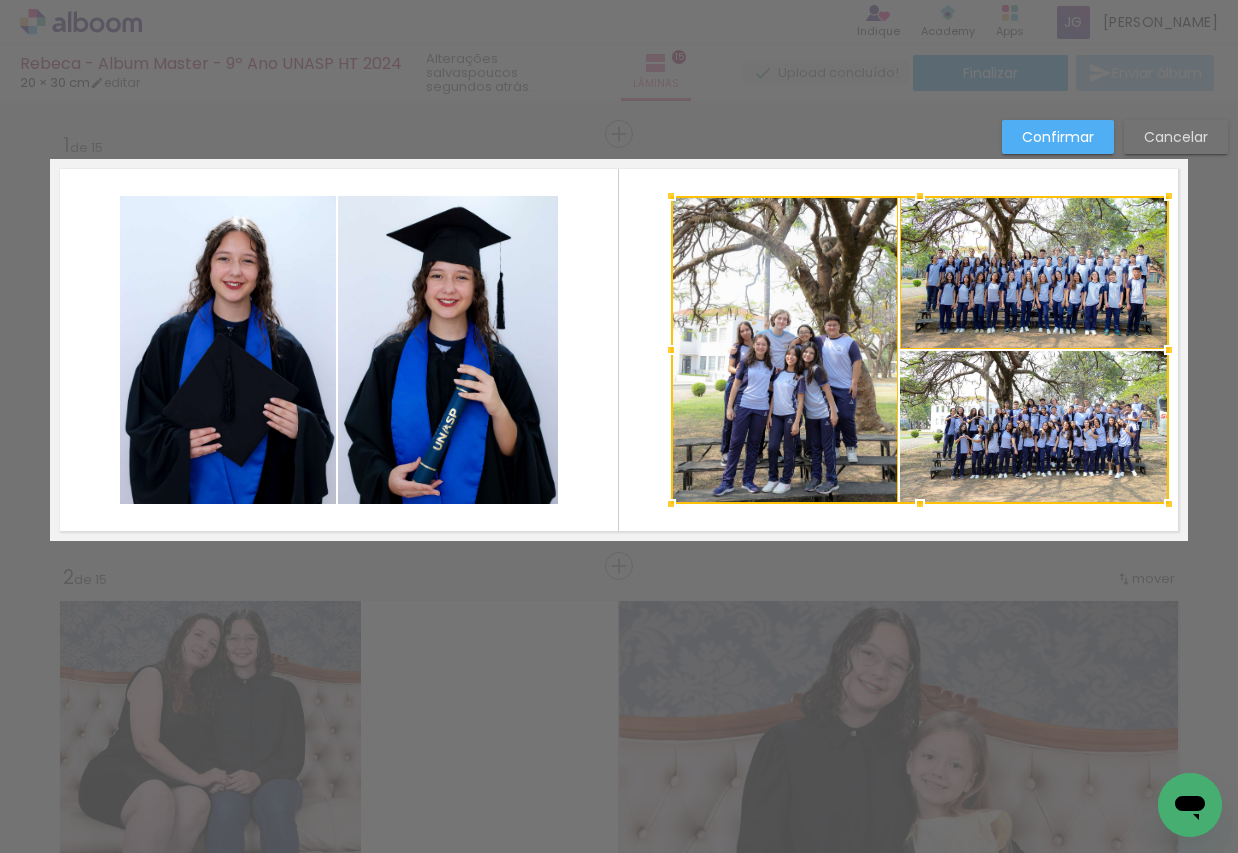click at bounding box center [920, 350] 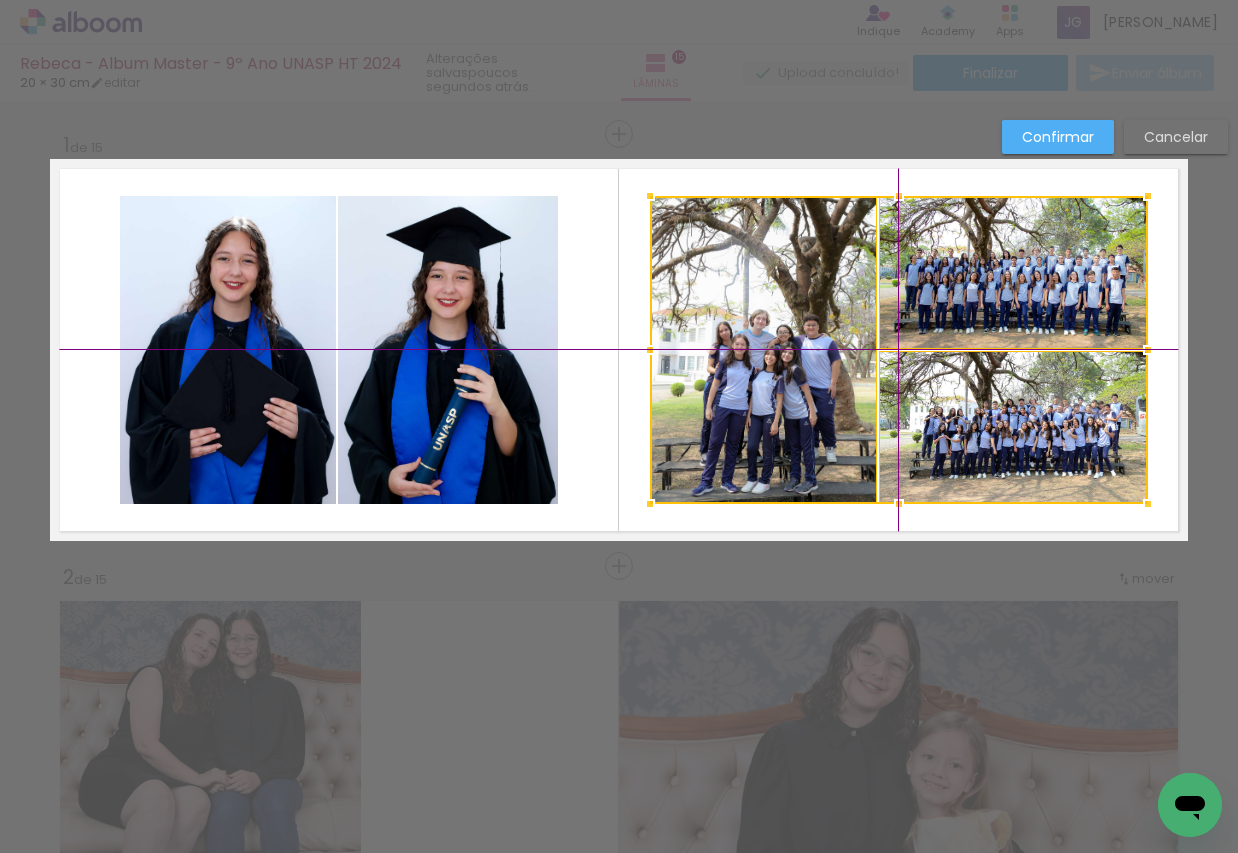 drag, startPoint x: 959, startPoint y: 343, endPoint x: 946, endPoint y: 343, distance: 13 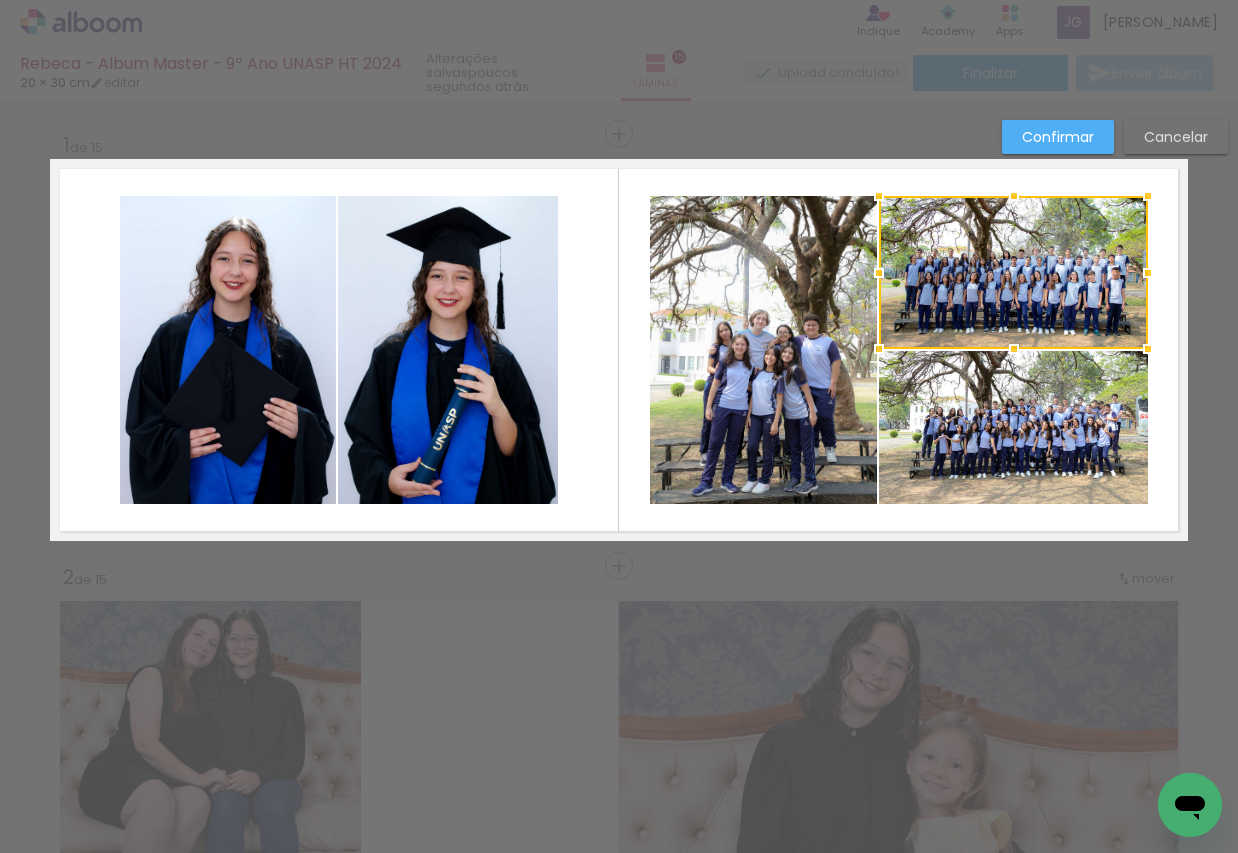click at bounding box center [619, 350] 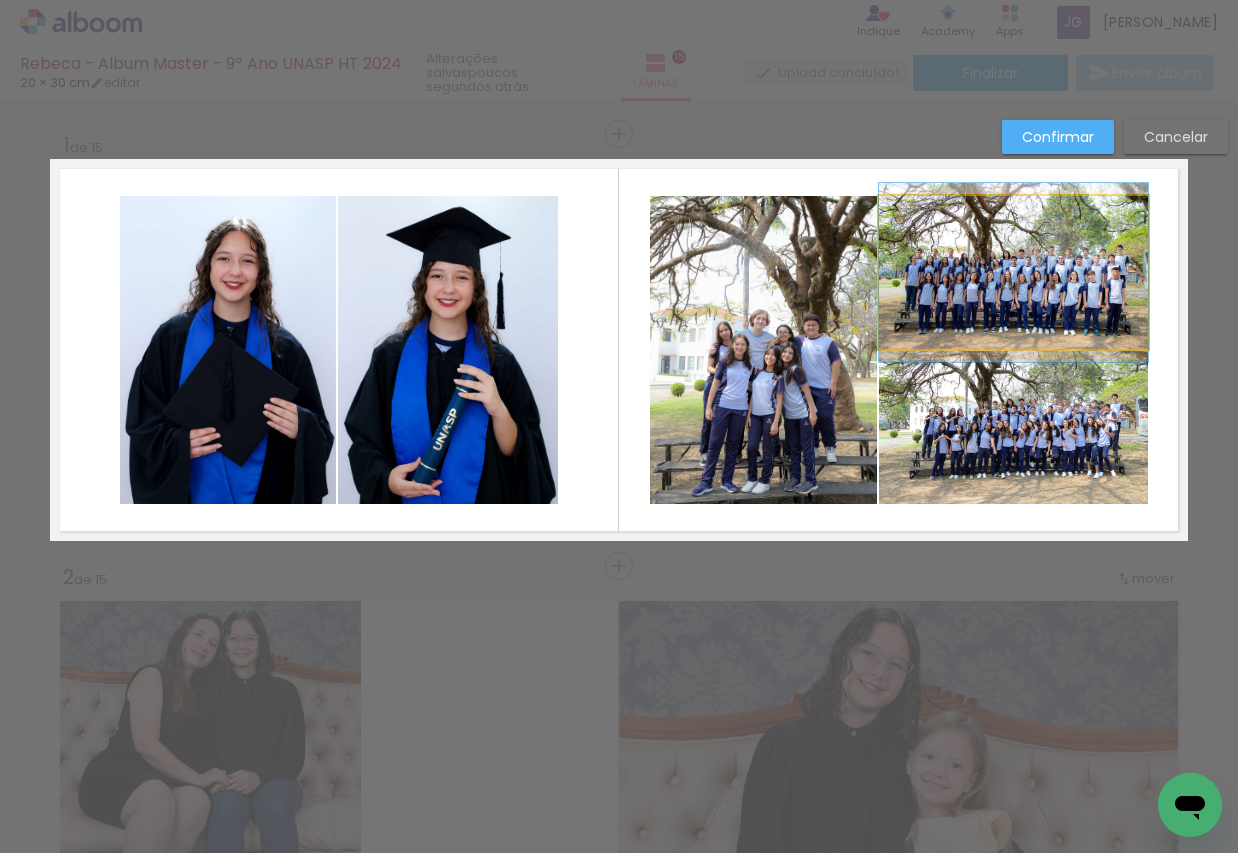 click 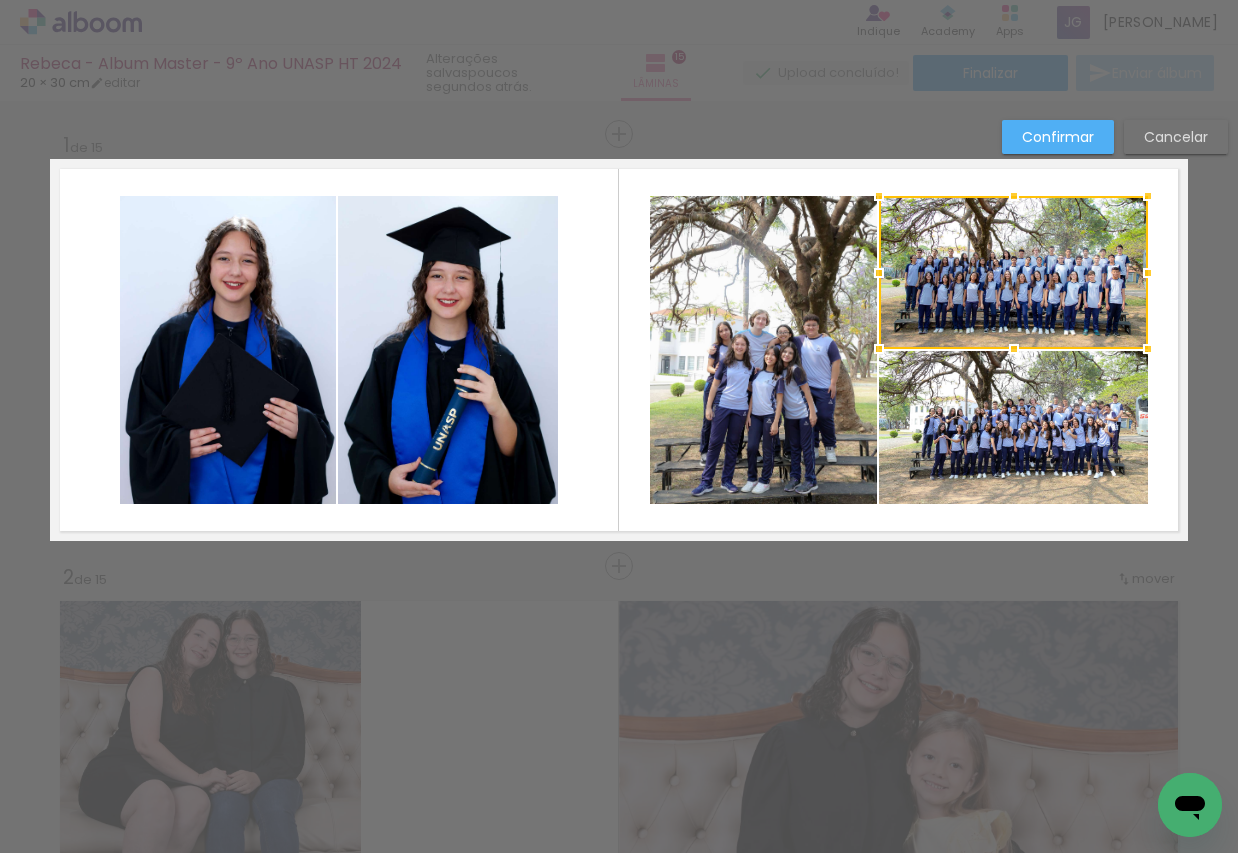 click 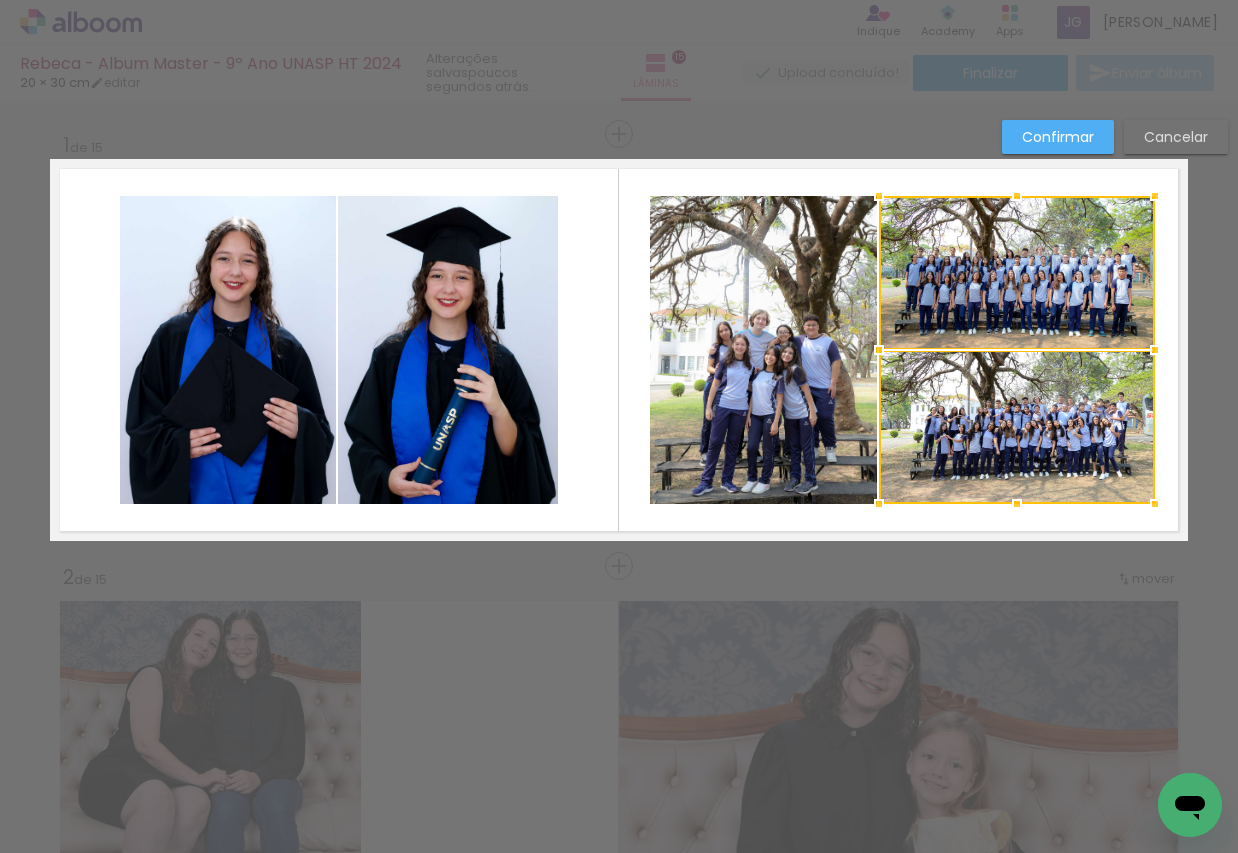 click at bounding box center (1155, 350) 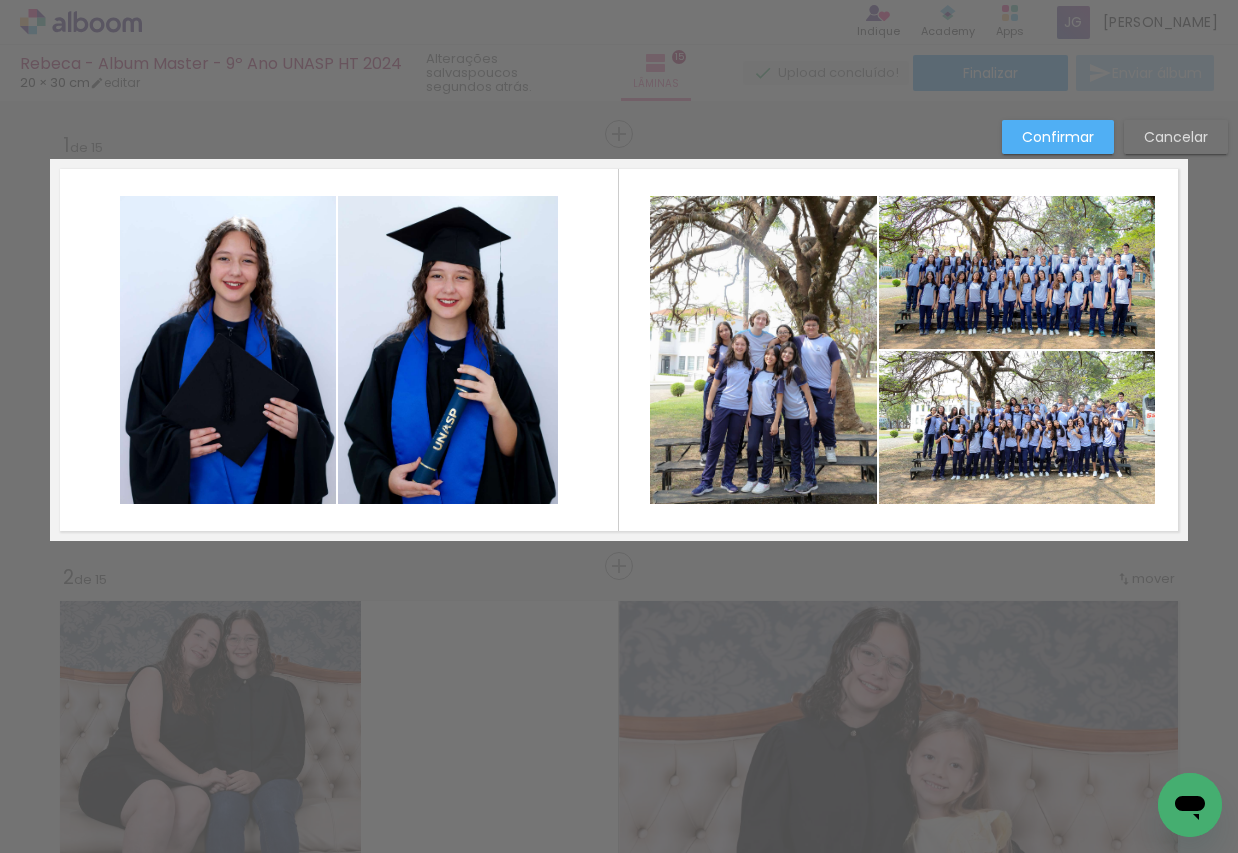 click 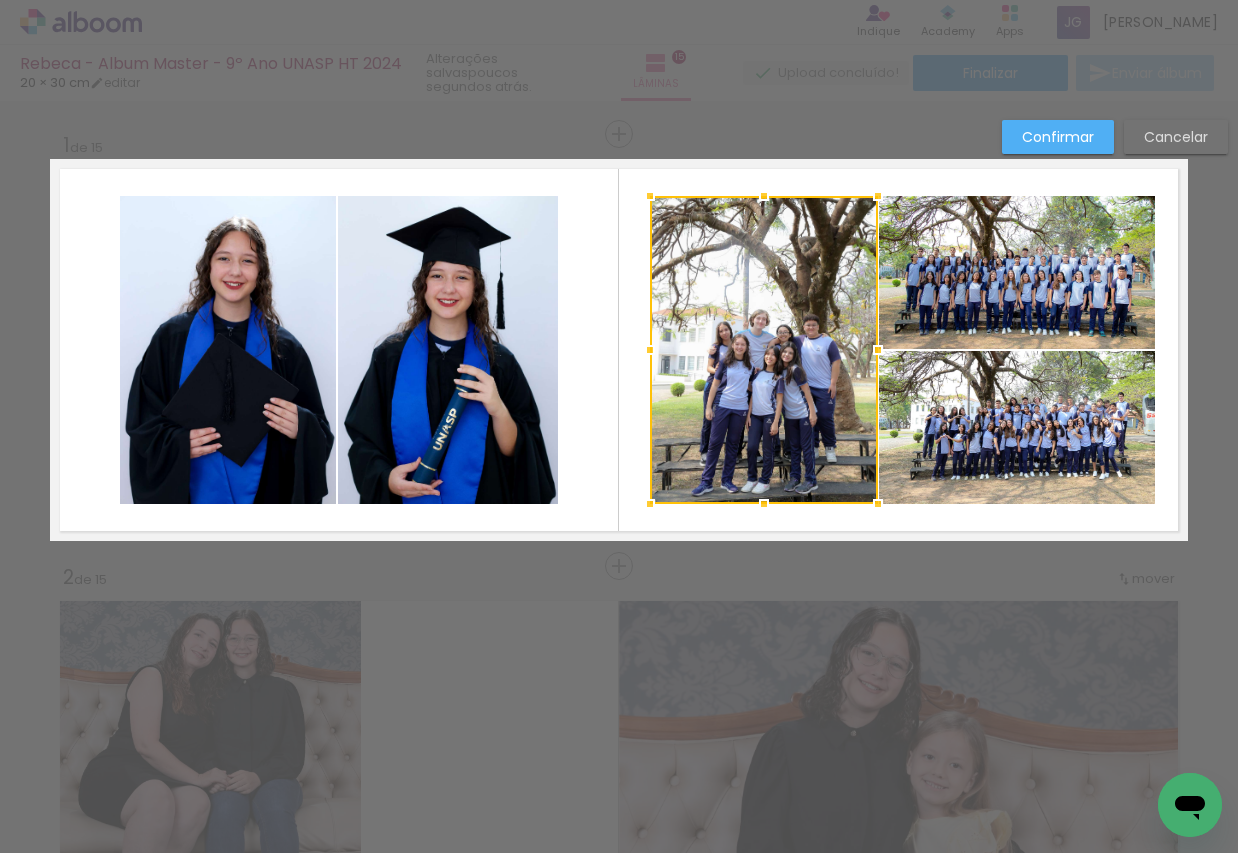click 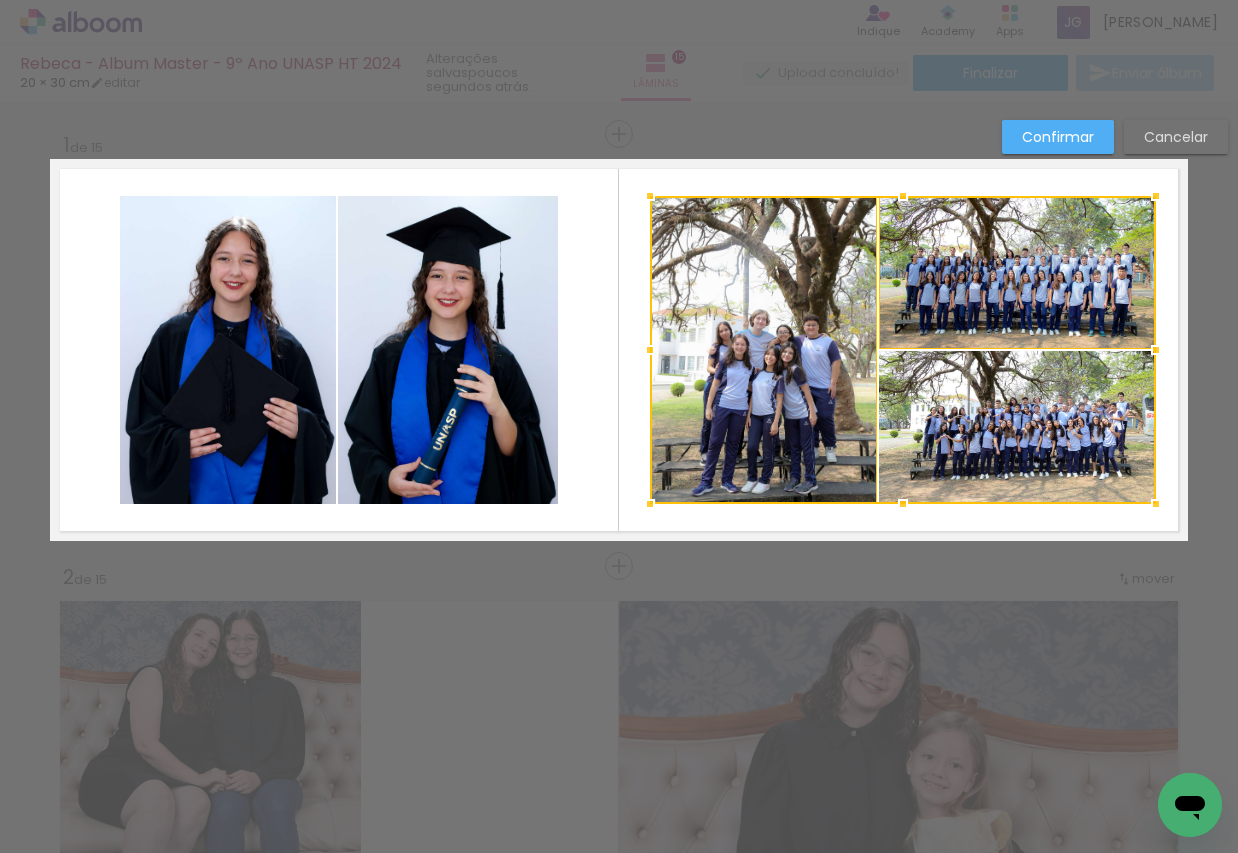 click at bounding box center [903, 350] 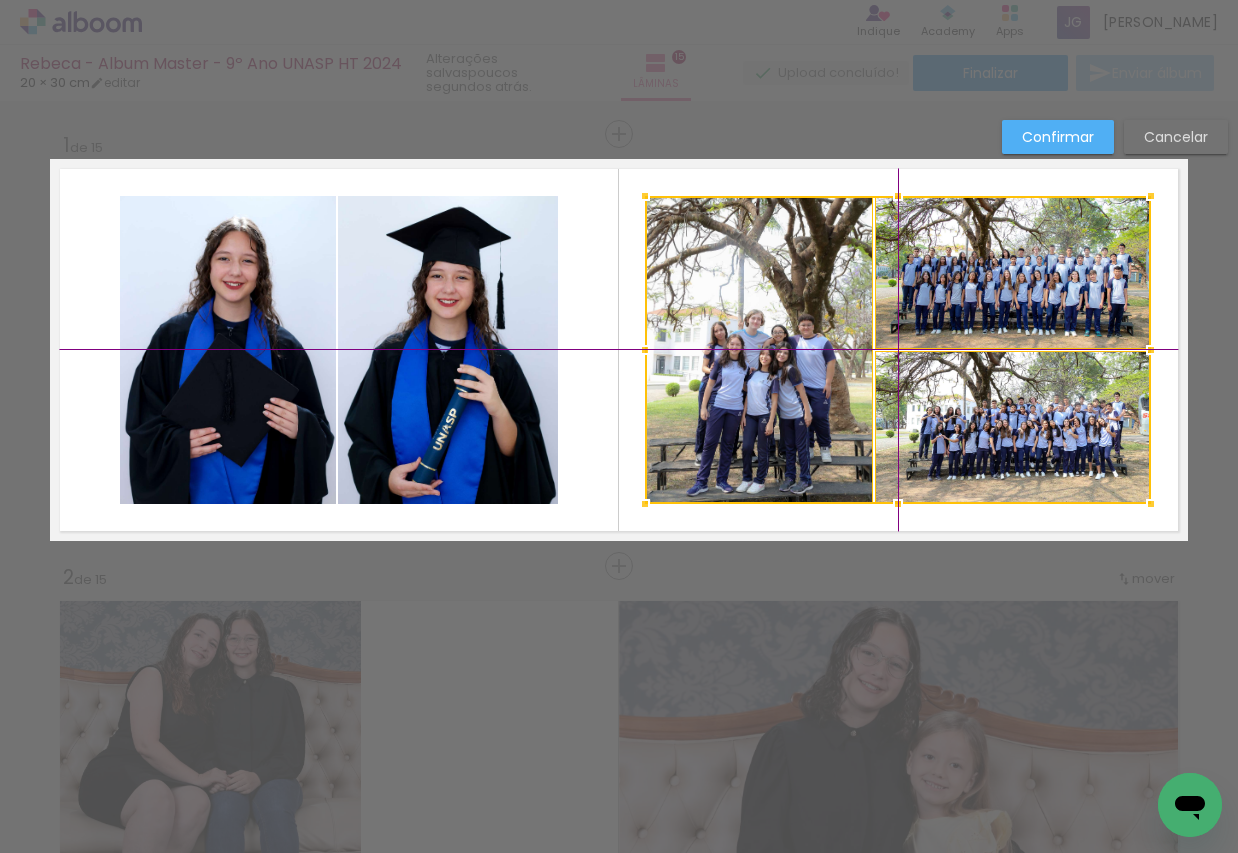 click at bounding box center (898, 350) 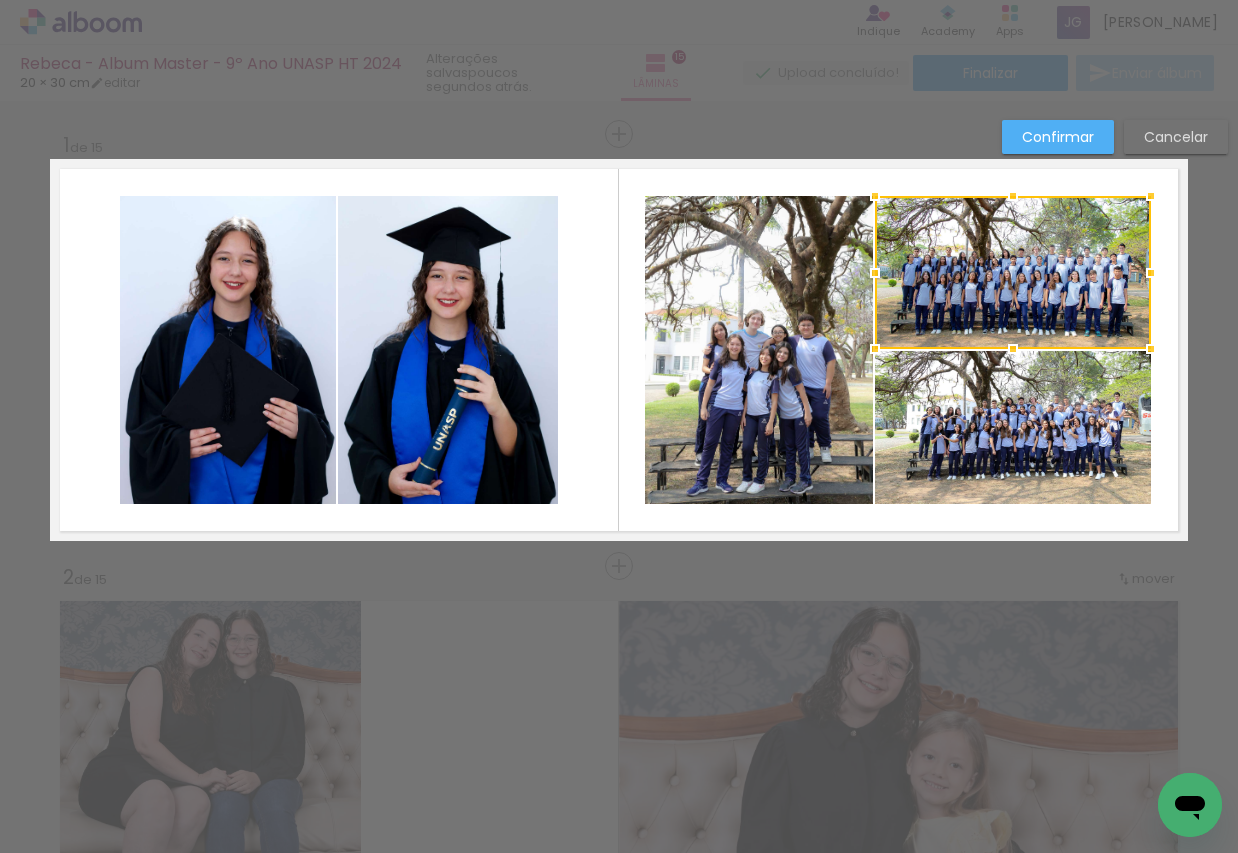 click at bounding box center (619, 350) 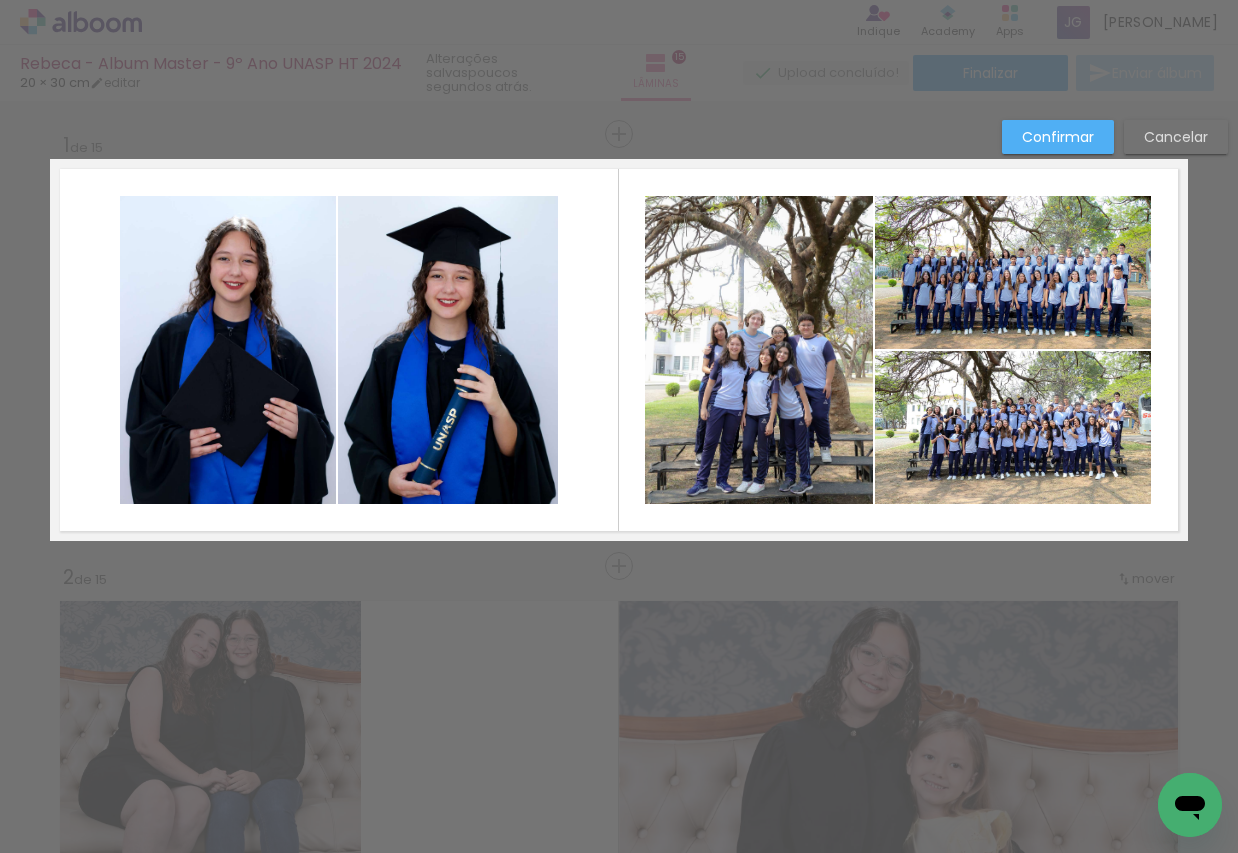 click at bounding box center [619, 350] 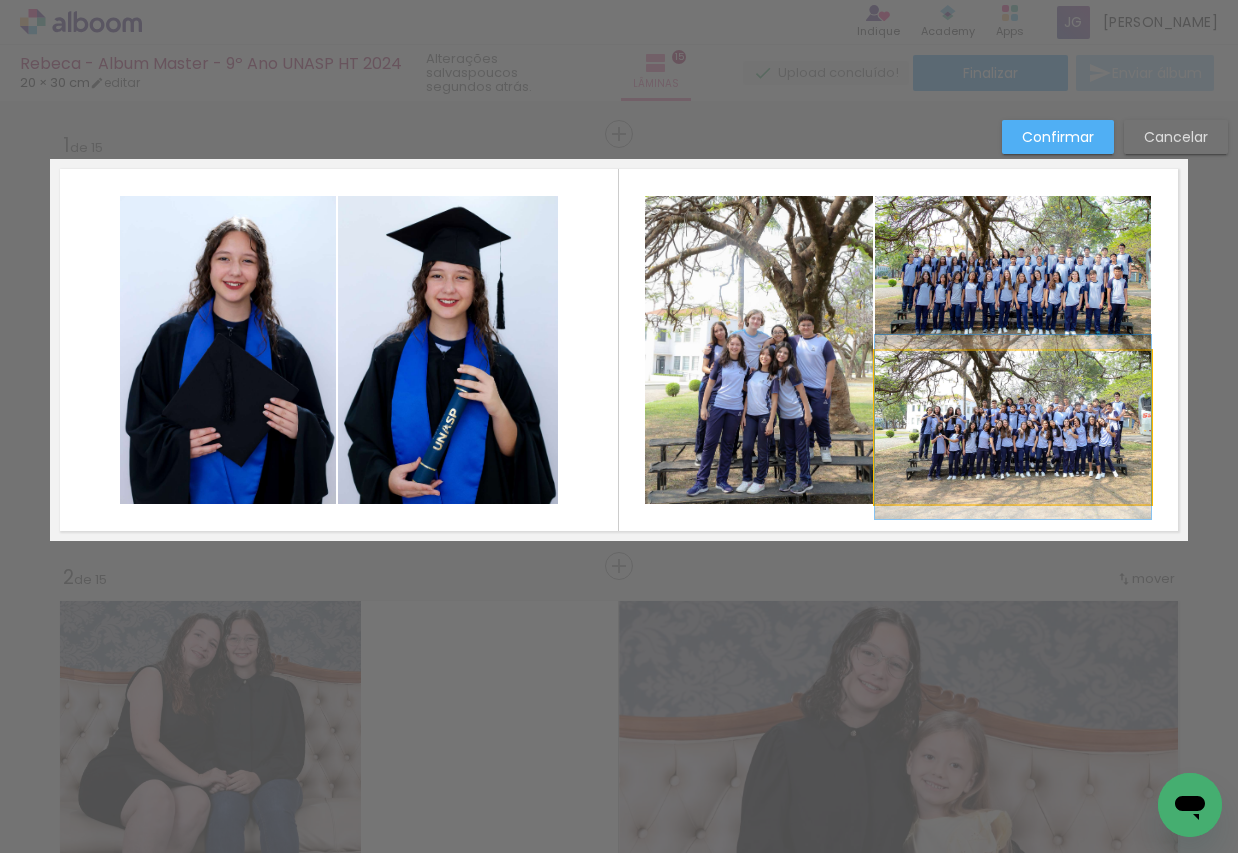 click 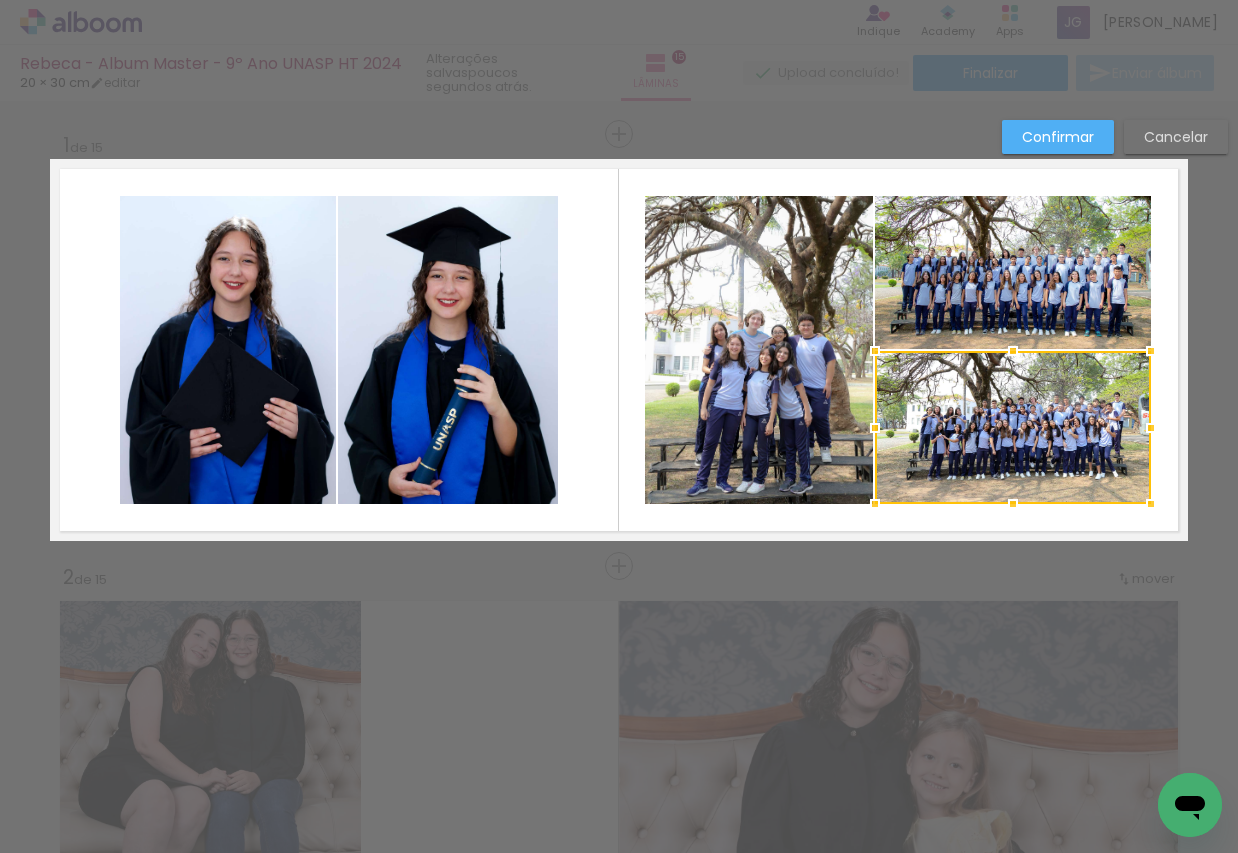 click at bounding box center [1151, 428] 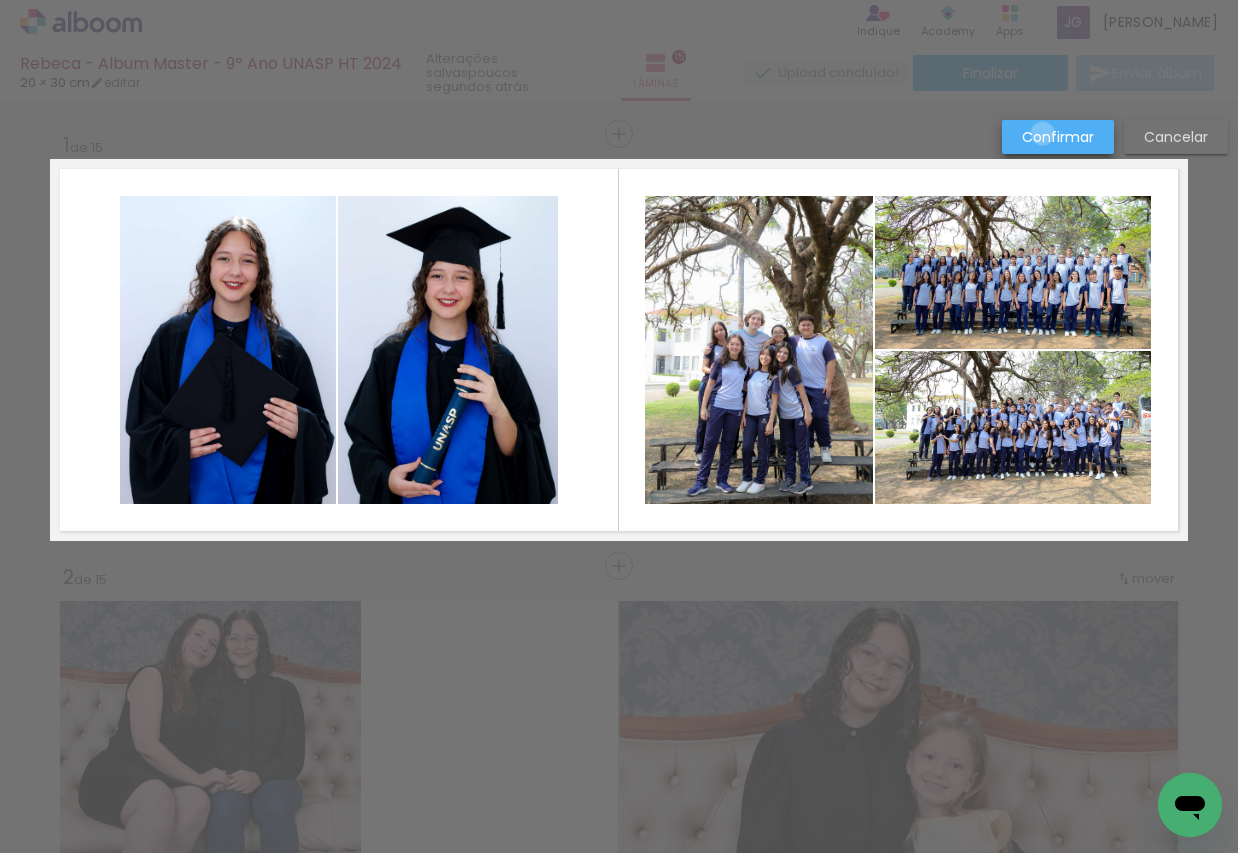 click on "Confirmar" at bounding box center (0, 0) 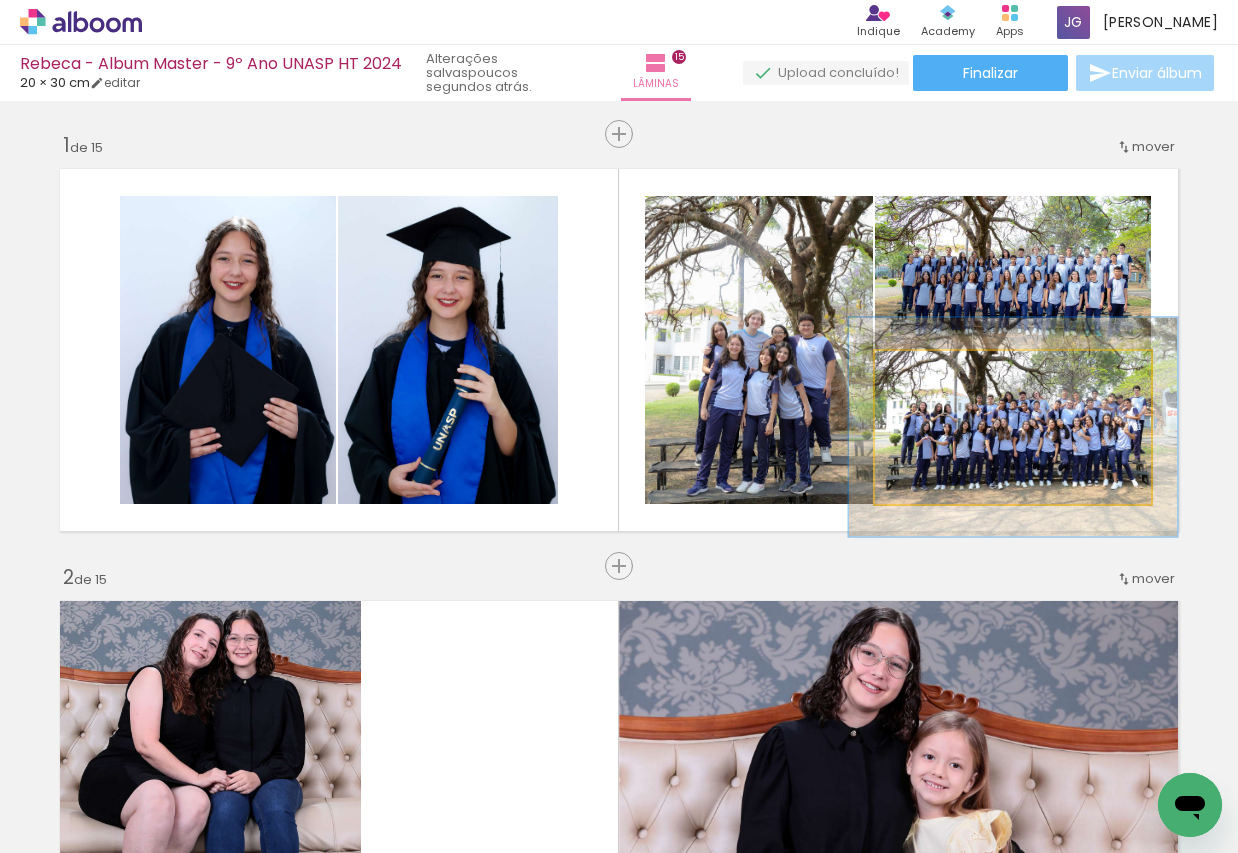 drag, startPoint x: 925, startPoint y: 372, endPoint x: 937, endPoint y: 372, distance: 12 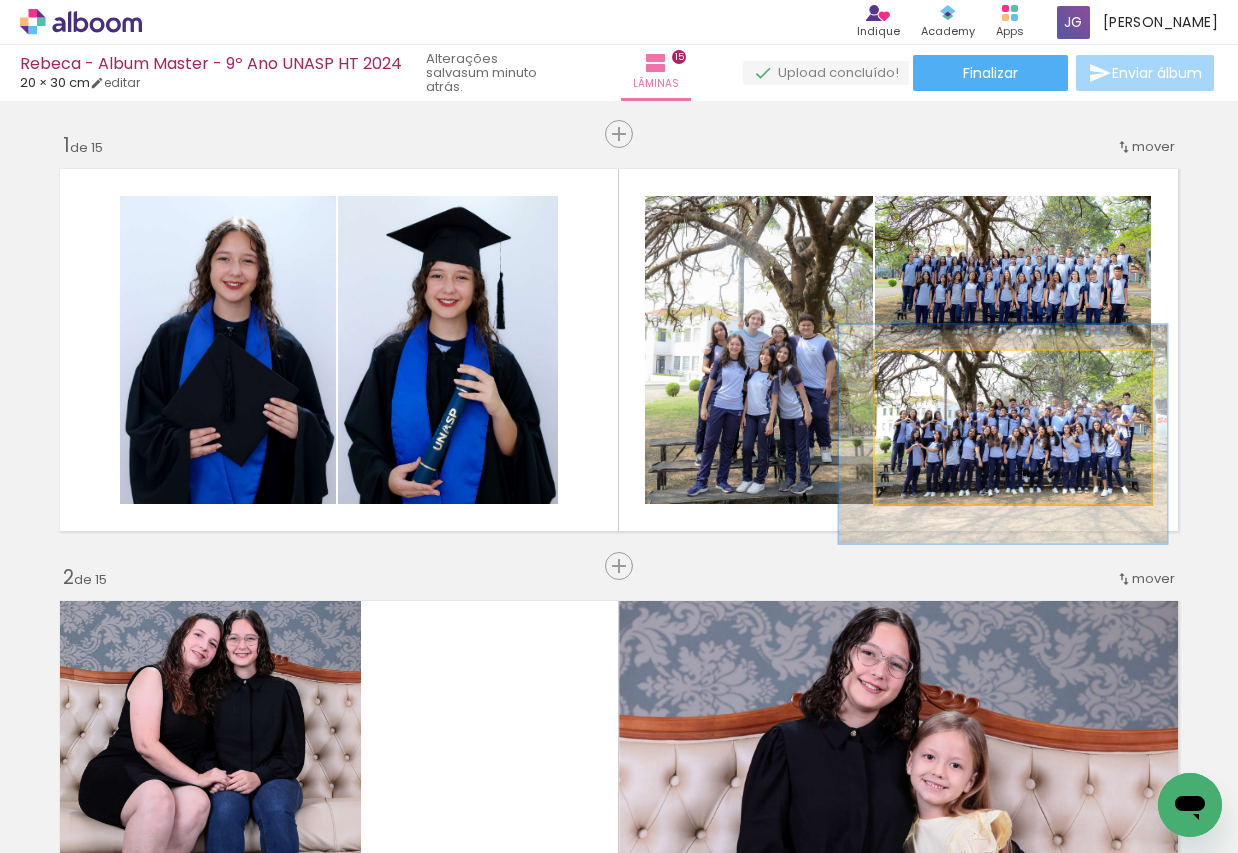 drag, startPoint x: 1030, startPoint y: 437, endPoint x: 1020, endPoint y: 444, distance: 12.206555 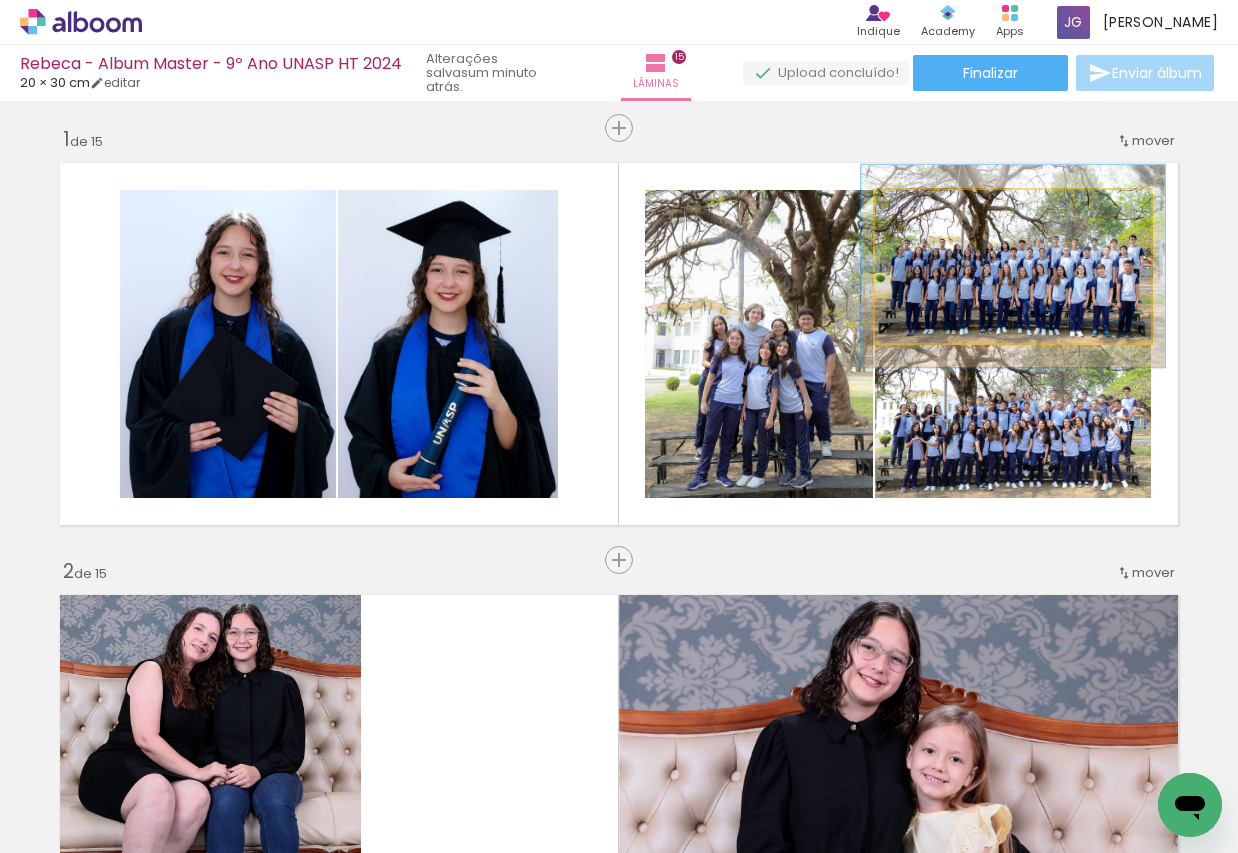 scroll, scrollTop: 5, scrollLeft: 0, axis: vertical 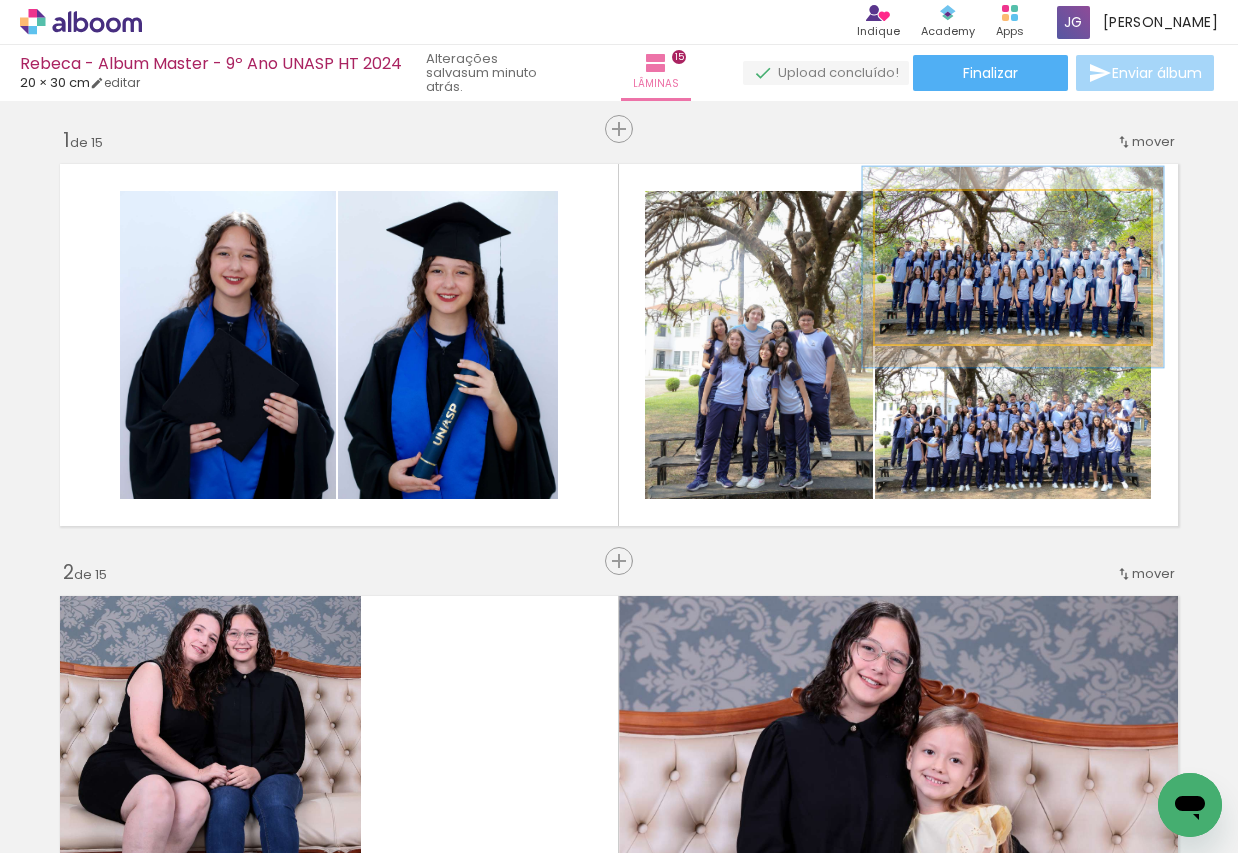 drag, startPoint x: 921, startPoint y: 215, endPoint x: 940, endPoint y: 235, distance: 27.58623 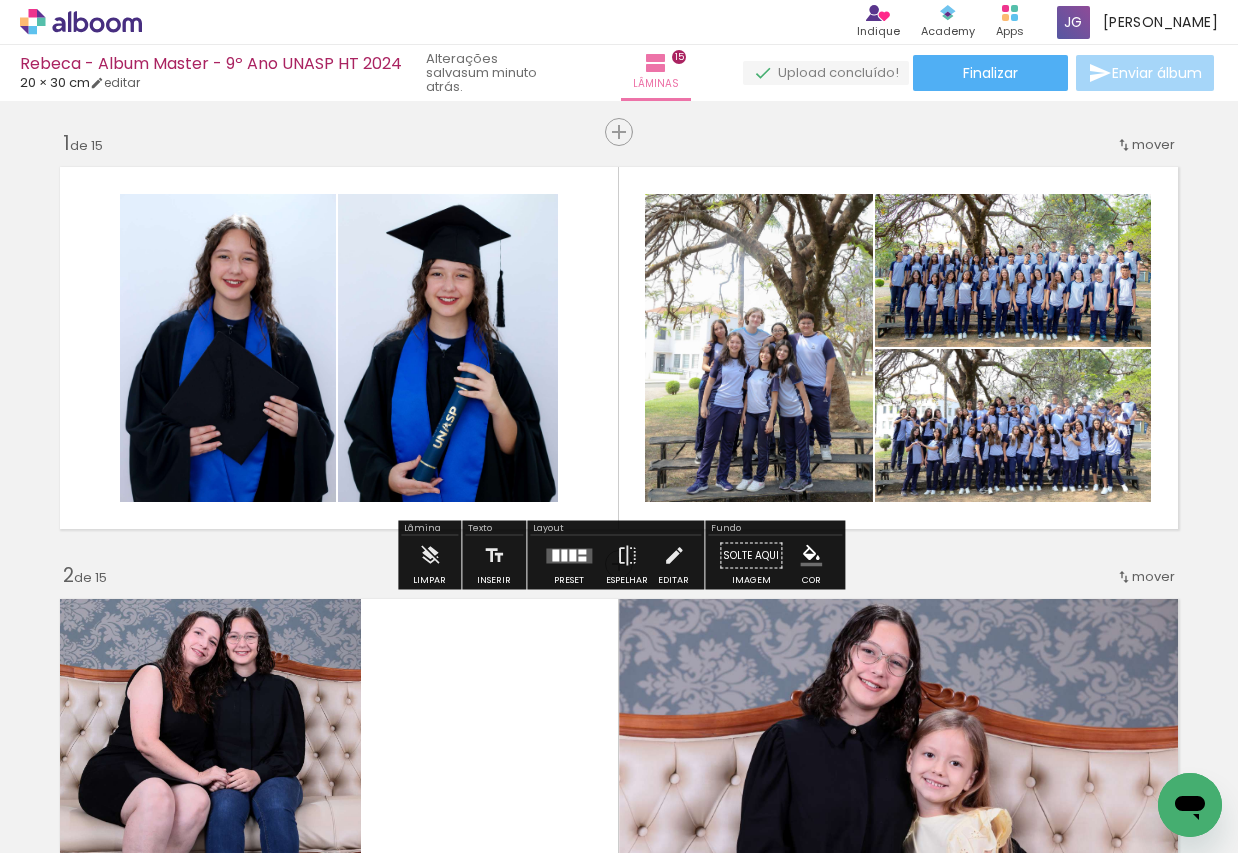 click at bounding box center [619, 348] 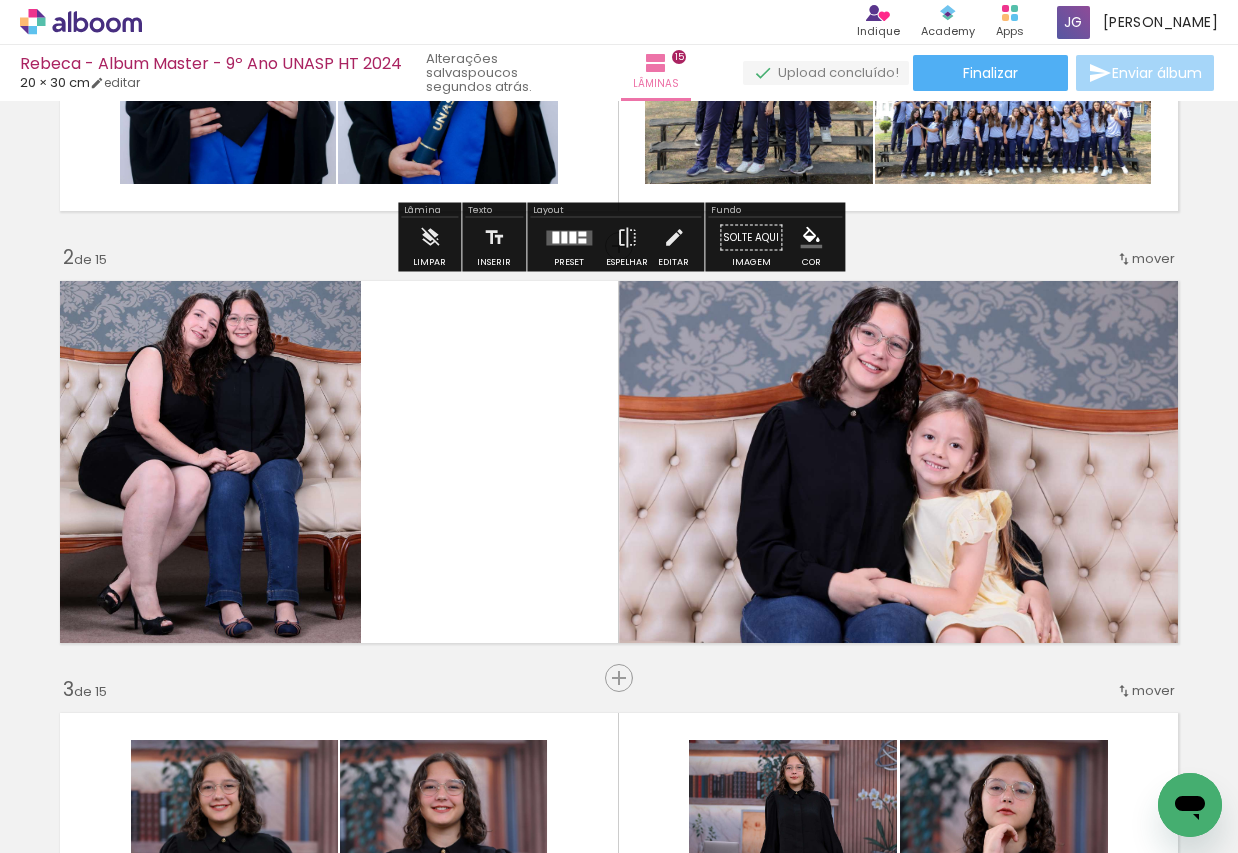 scroll, scrollTop: 414, scrollLeft: 0, axis: vertical 